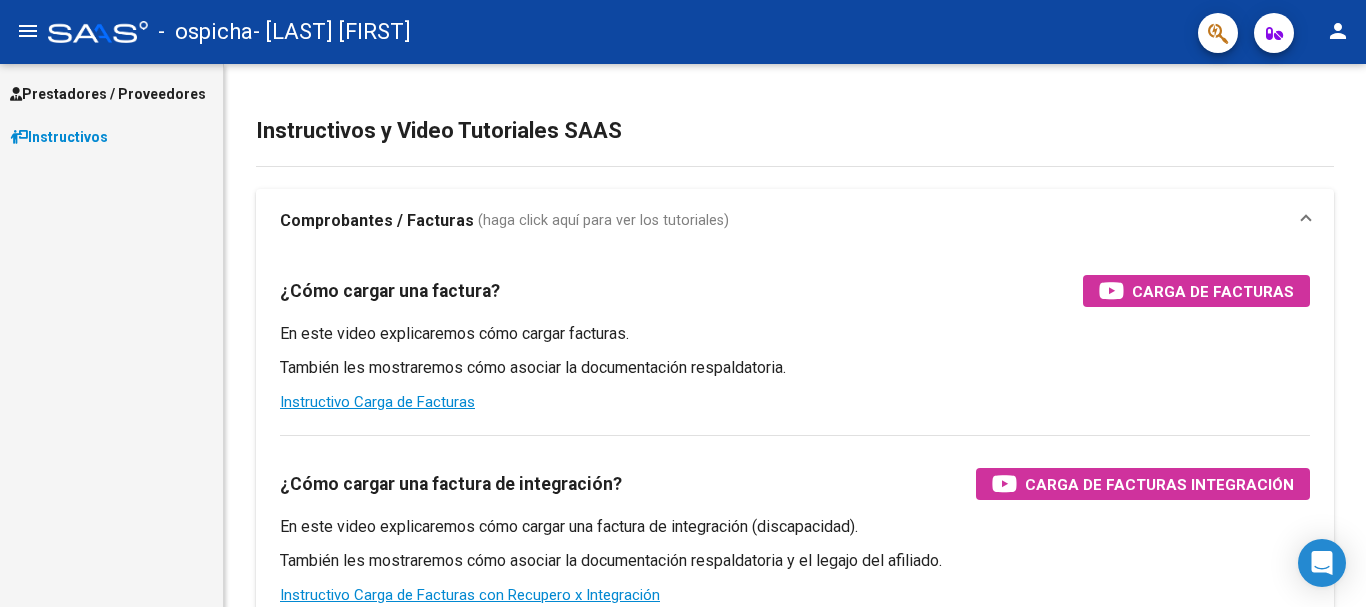 scroll, scrollTop: 0, scrollLeft: 0, axis: both 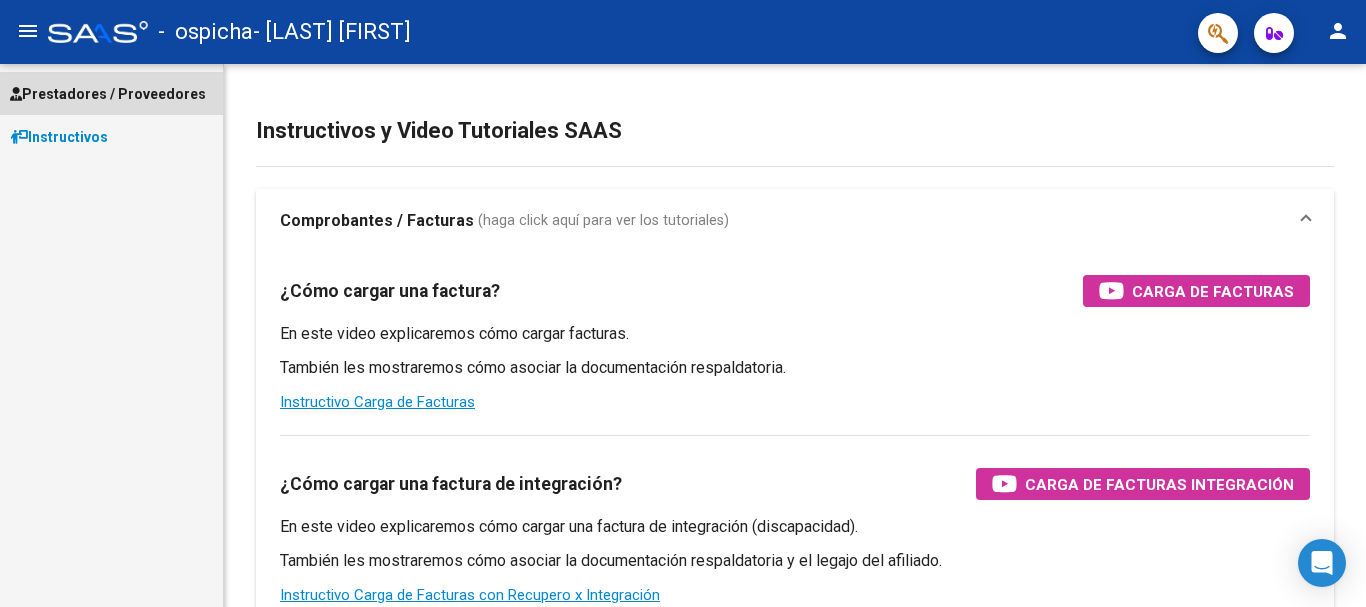 click on "Prestadores / Proveedores" at bounding box center (108, 94) 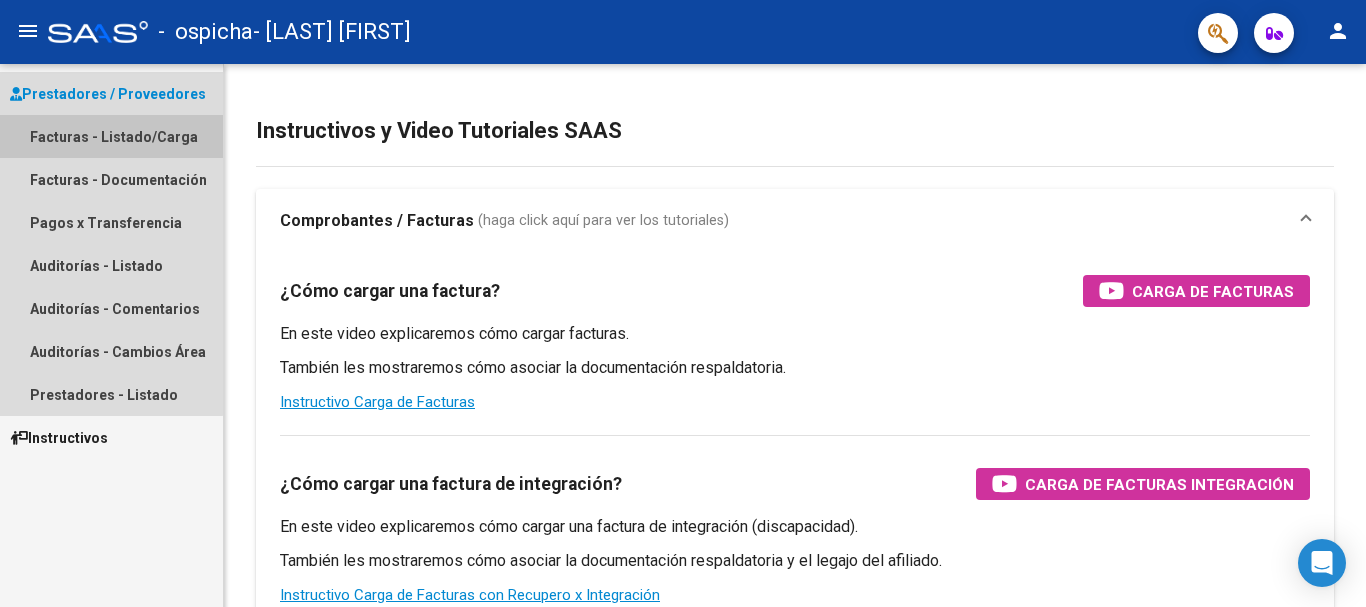 click on "Facturas - Listado/Carga" at bounding box center (111, 136) 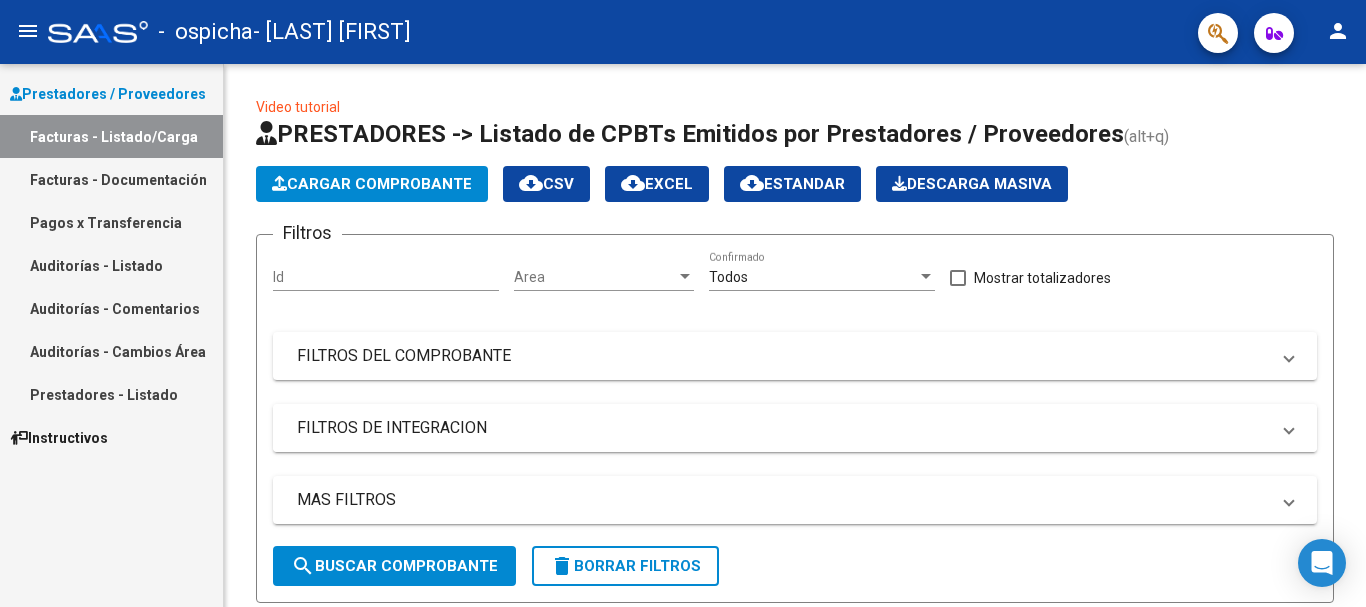 scroll, scrollTop: 600, scrollLeft: 0, axis: vertical 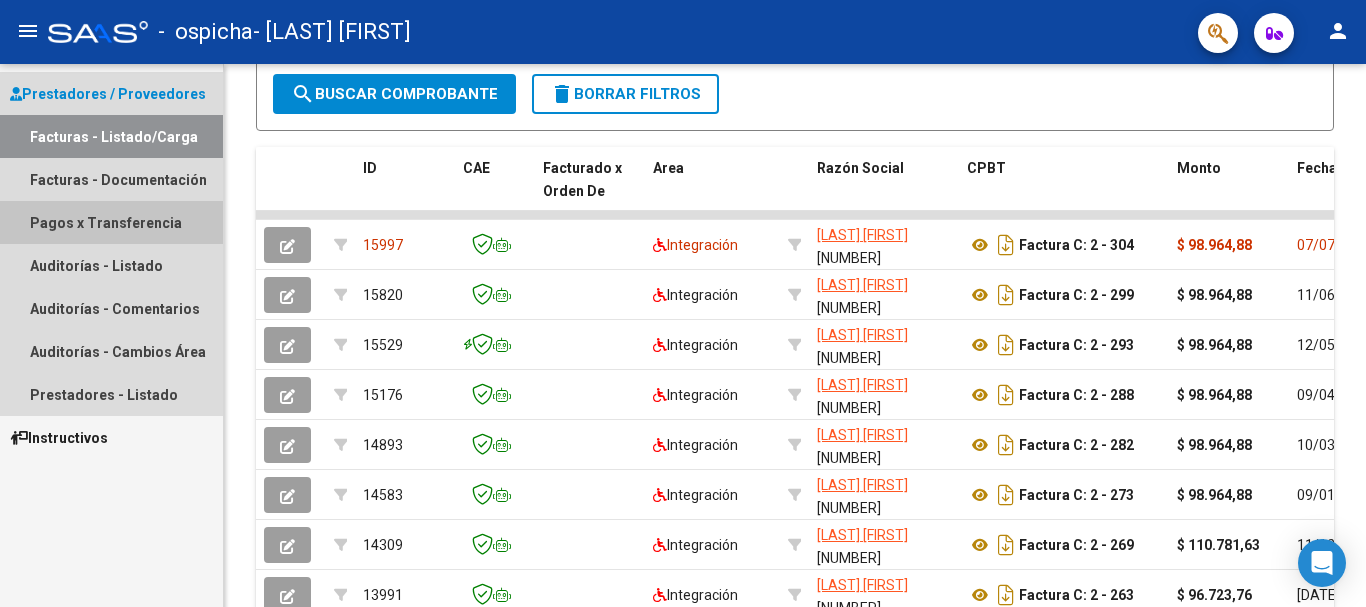 click on "Pagos x Transferencia" at bounding box center (111, 222) 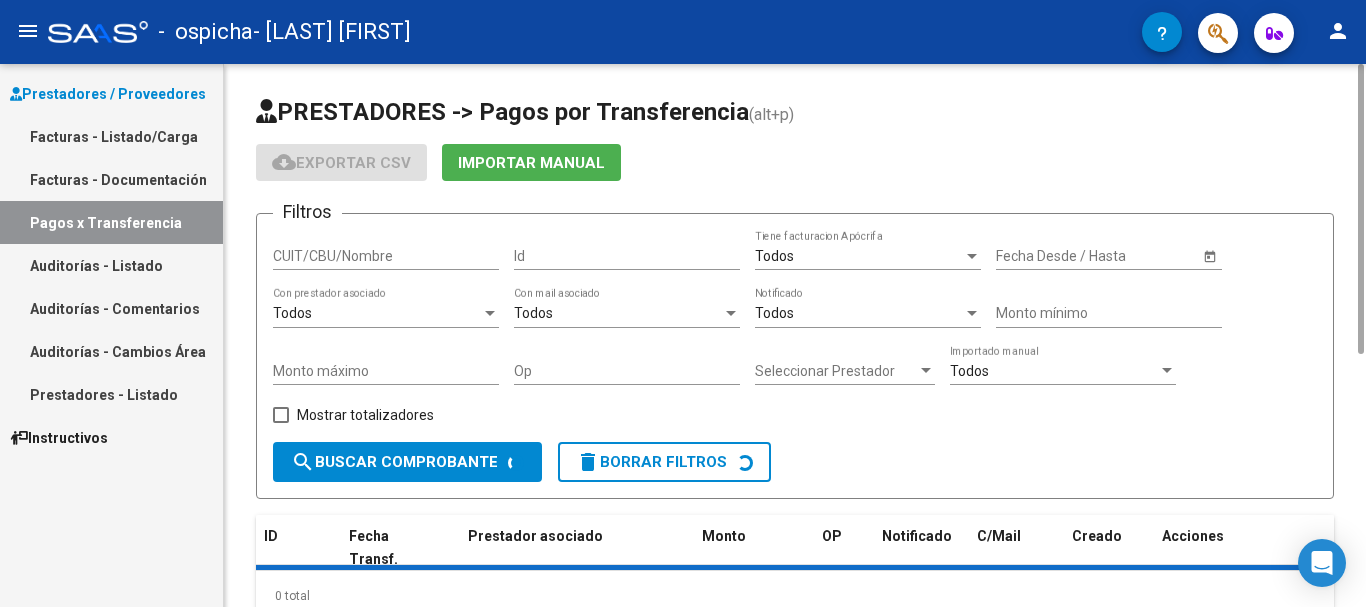 scroll, scrollTop: 78, scrollLeft: 0, axis: vertical 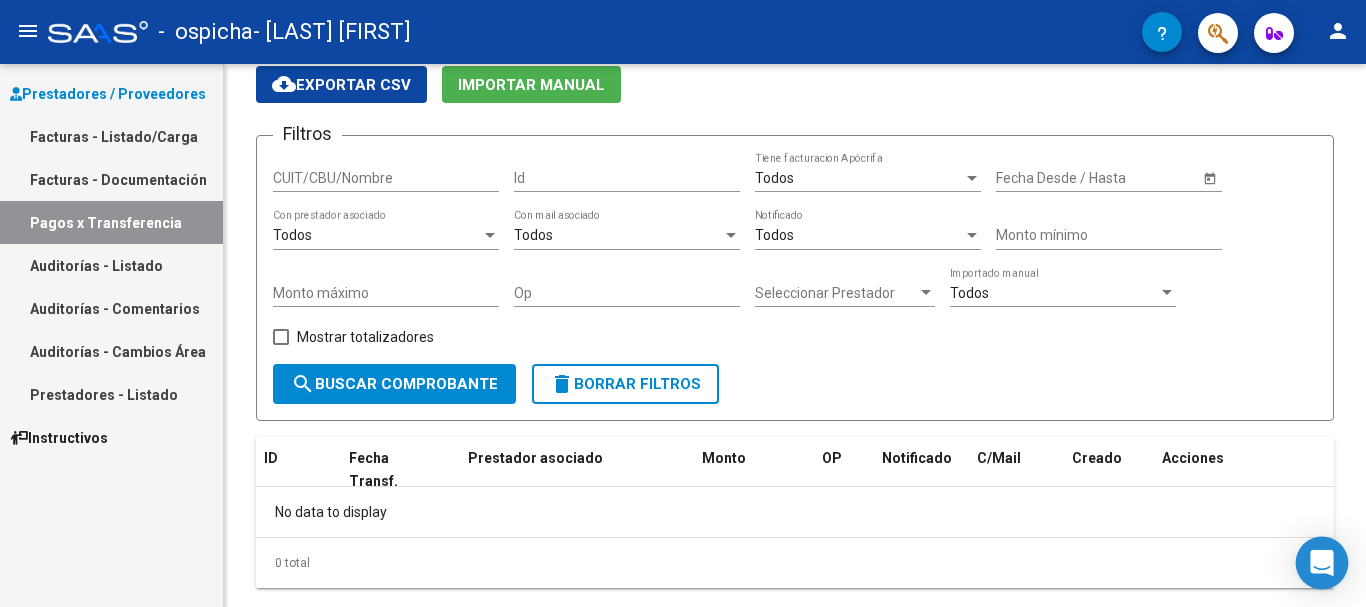 click 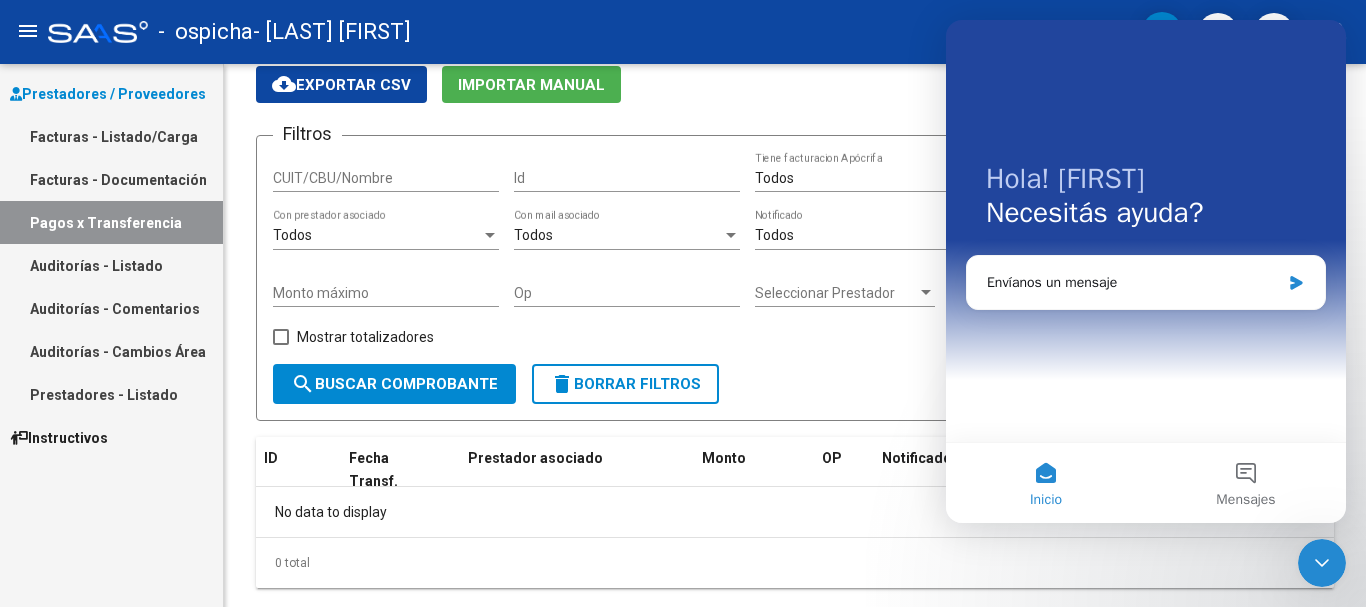 scroll, scrollTop: 0, scrollLeft: 0, axis: both 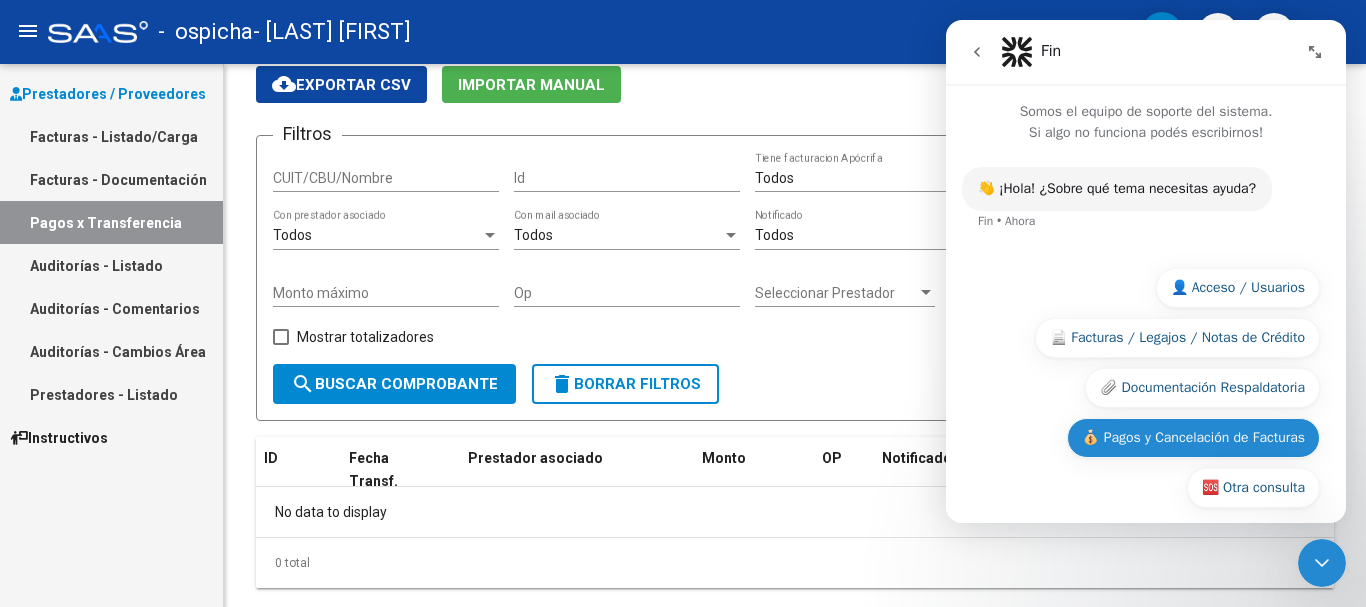 click on "💰 Pagos y Cancelación de Facturas" at bounding box center [1193, 438] 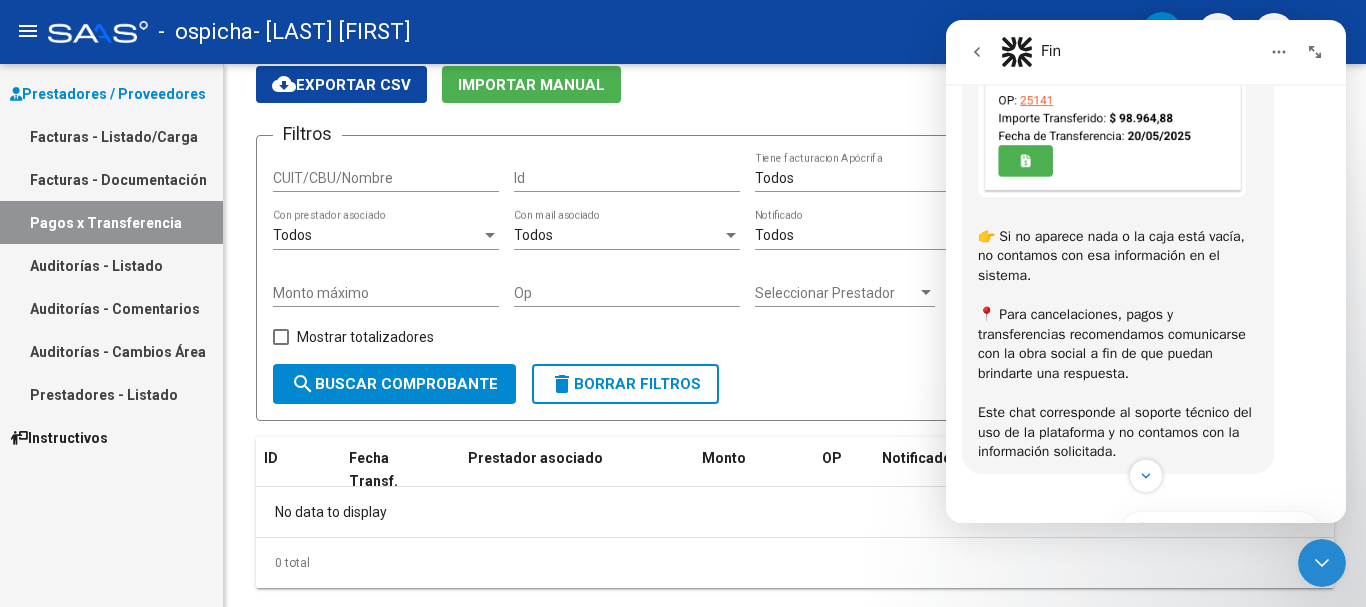 scroll, scrollTop: 861, scrollLeft: 0, axis: vertical 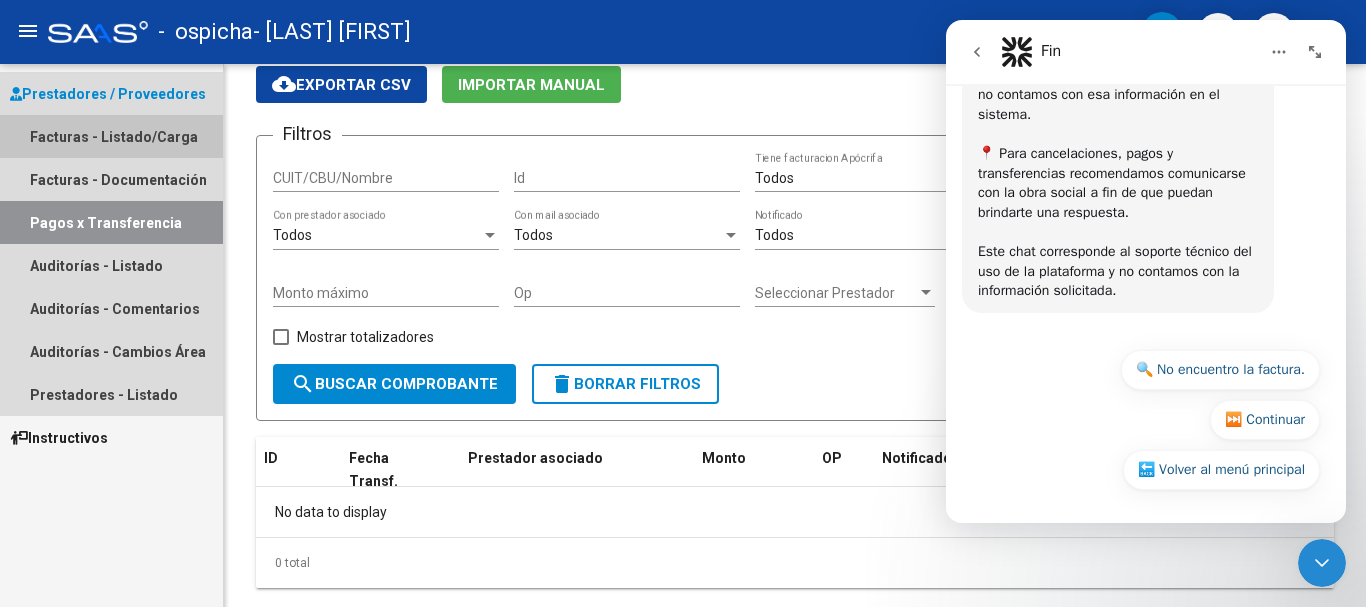 click on "Facturas - Listado/Carga" at bounding box center (111, 136) 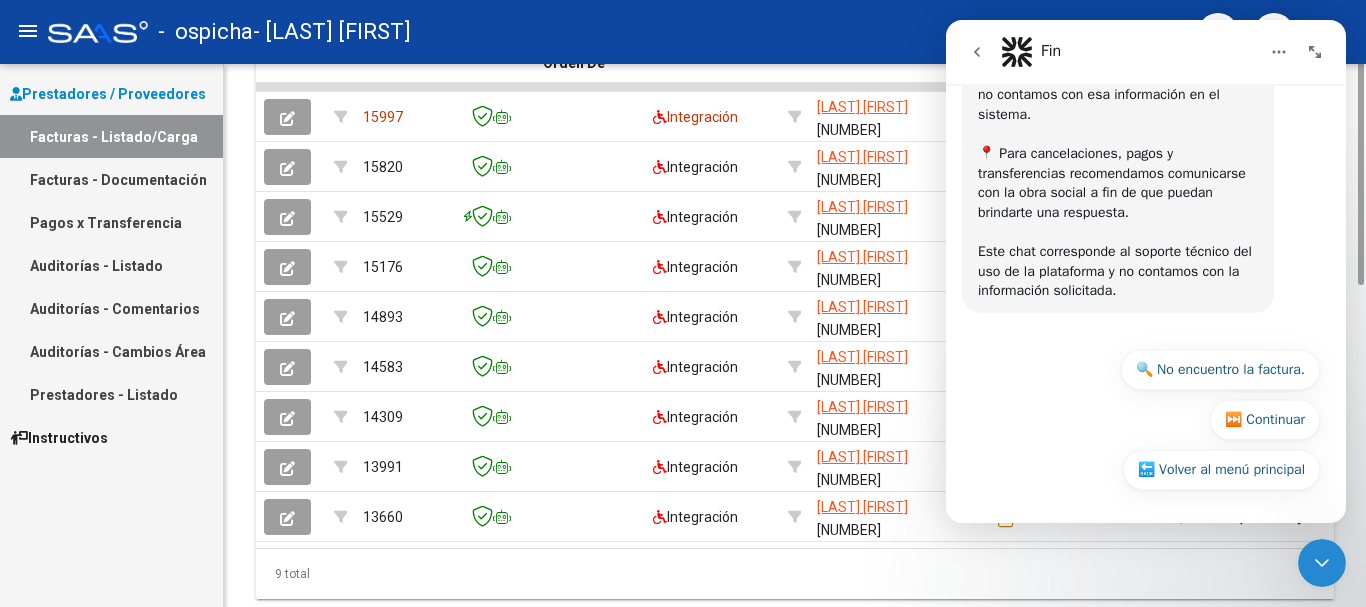 scroll, scrollTop: 400, scrollLeft: 0, axis: vertical 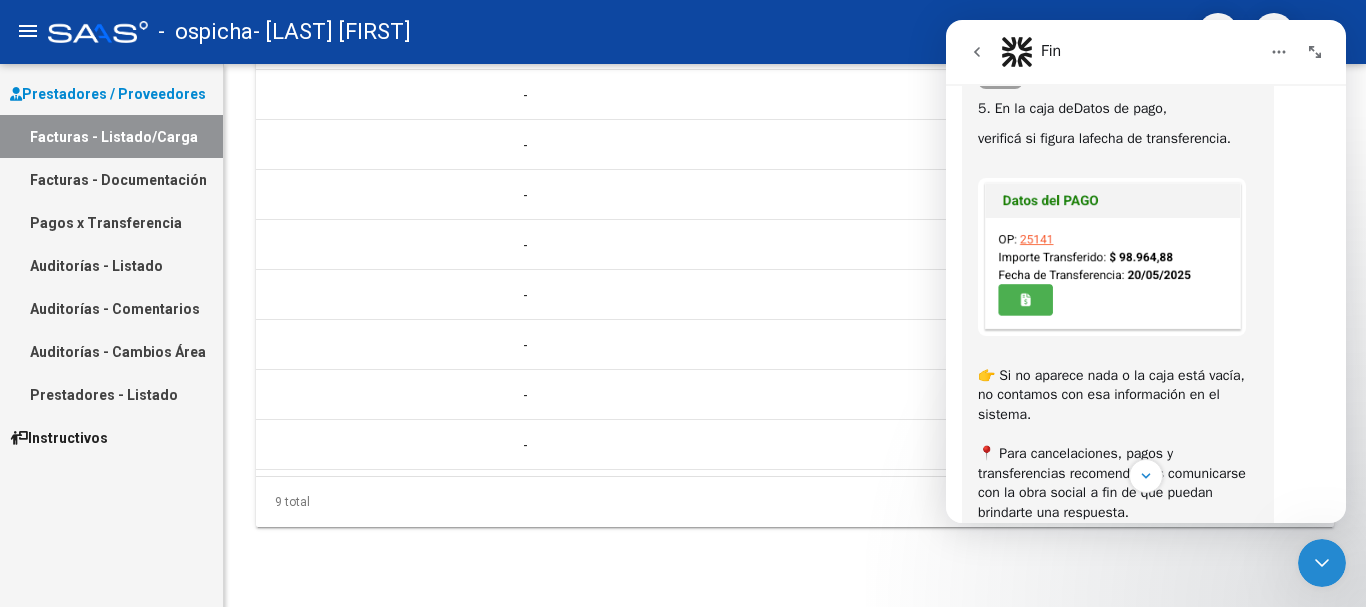 click 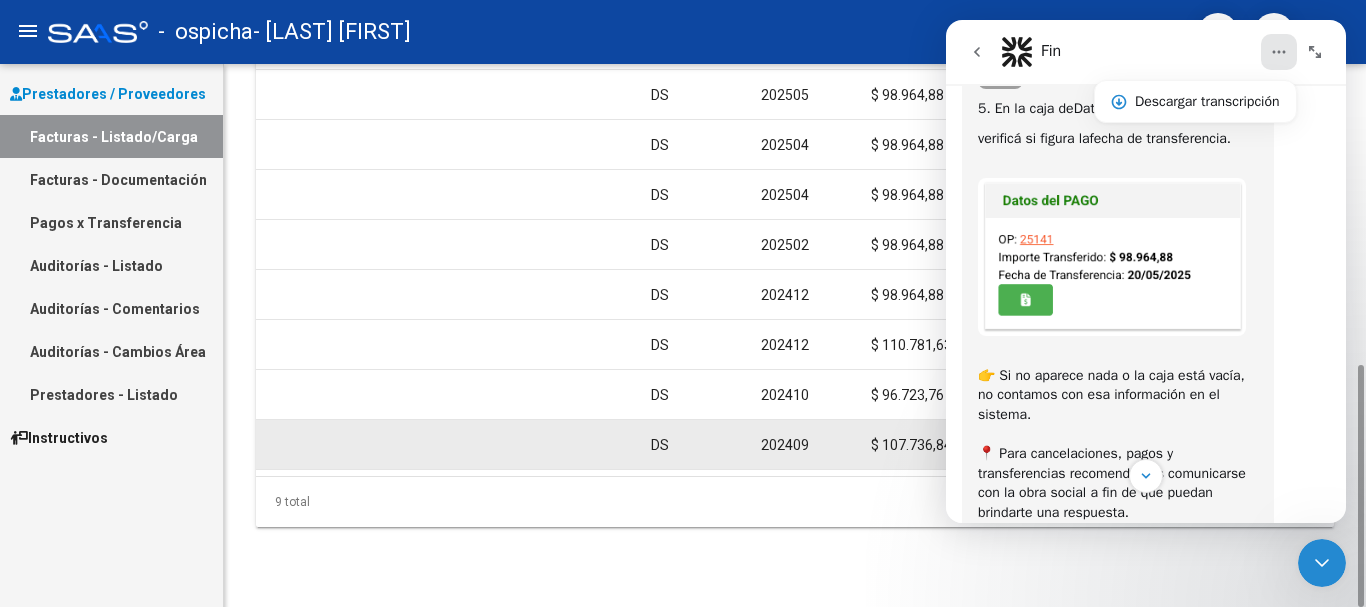 scroll, scrollTop: 0, scrollLeft: 1763, axis: horizontal 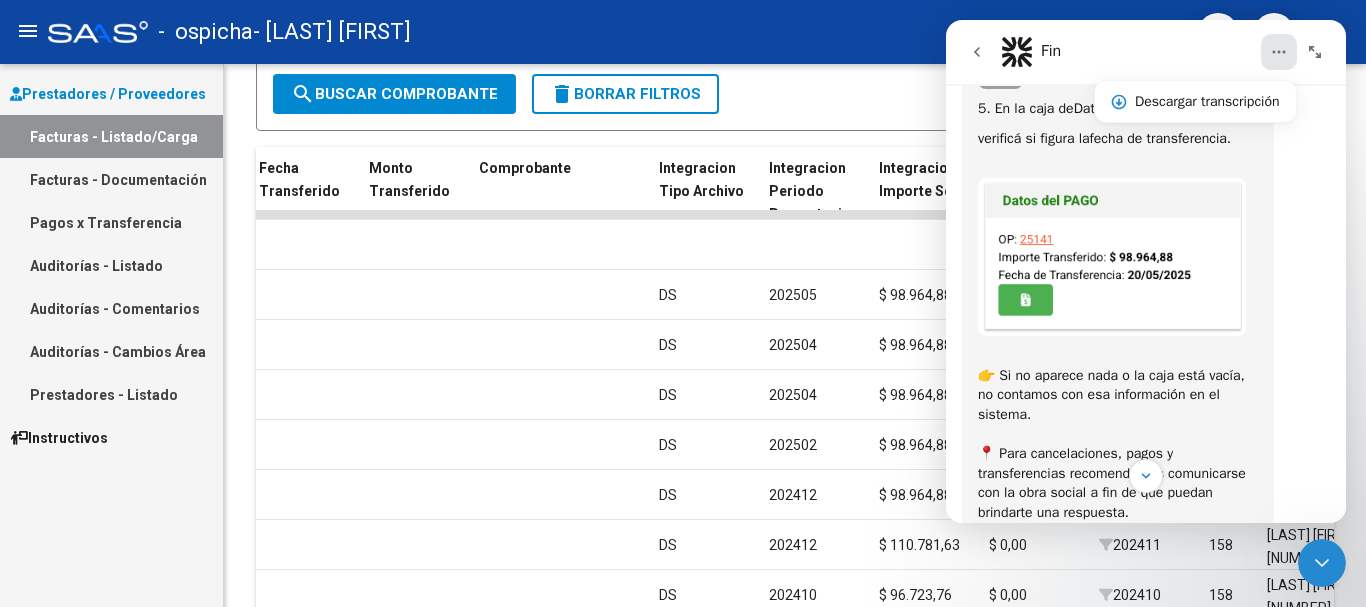 click 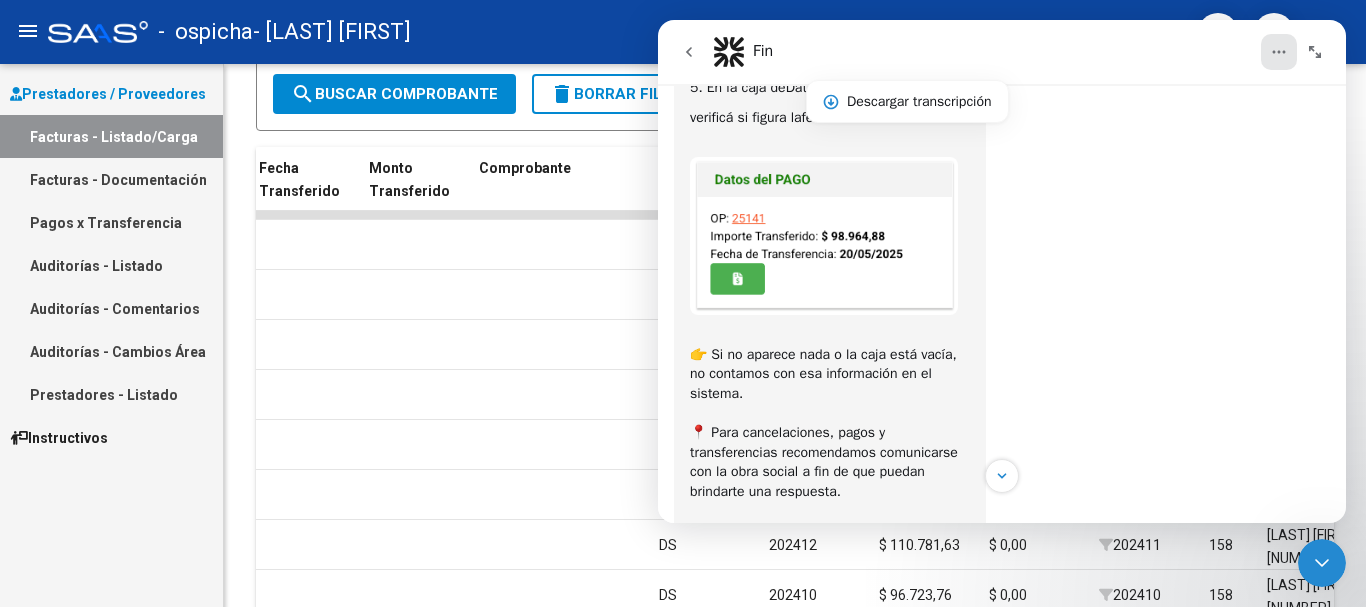 scroll, scrollTop: 540, scrollLeft: 0, axis: vertical 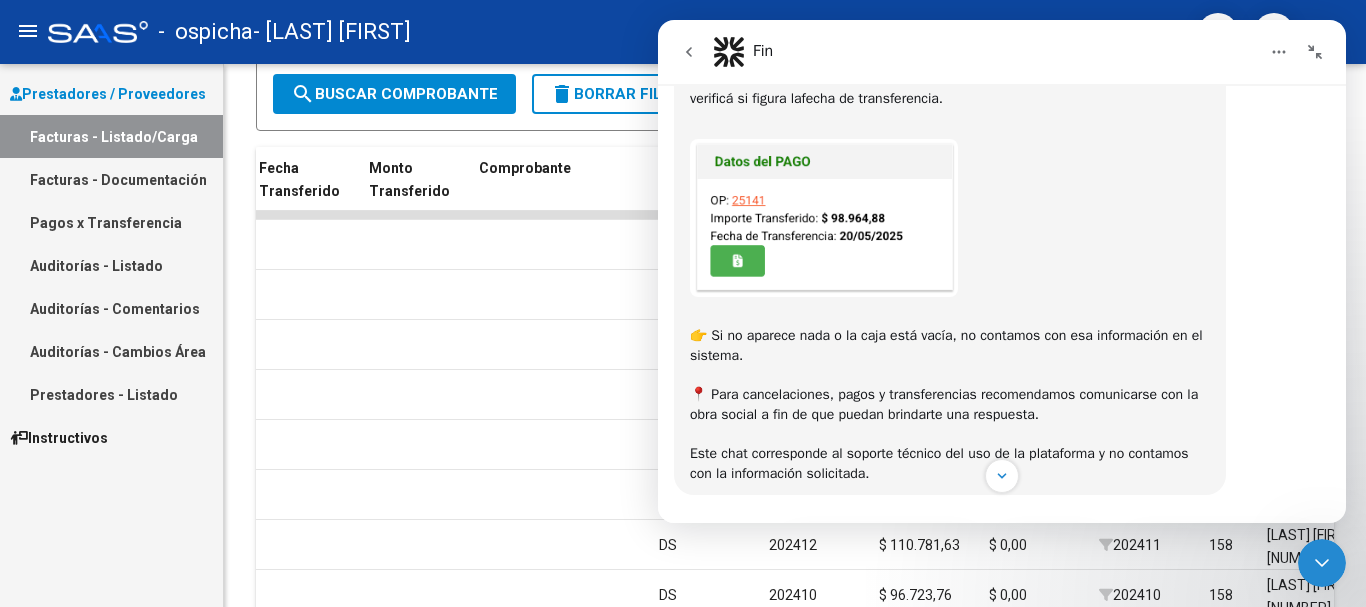 drag, startPoint x: 1211, startPoint y: 51, endPoint x: 1264, endPoint y: 119, distance: 86.21485 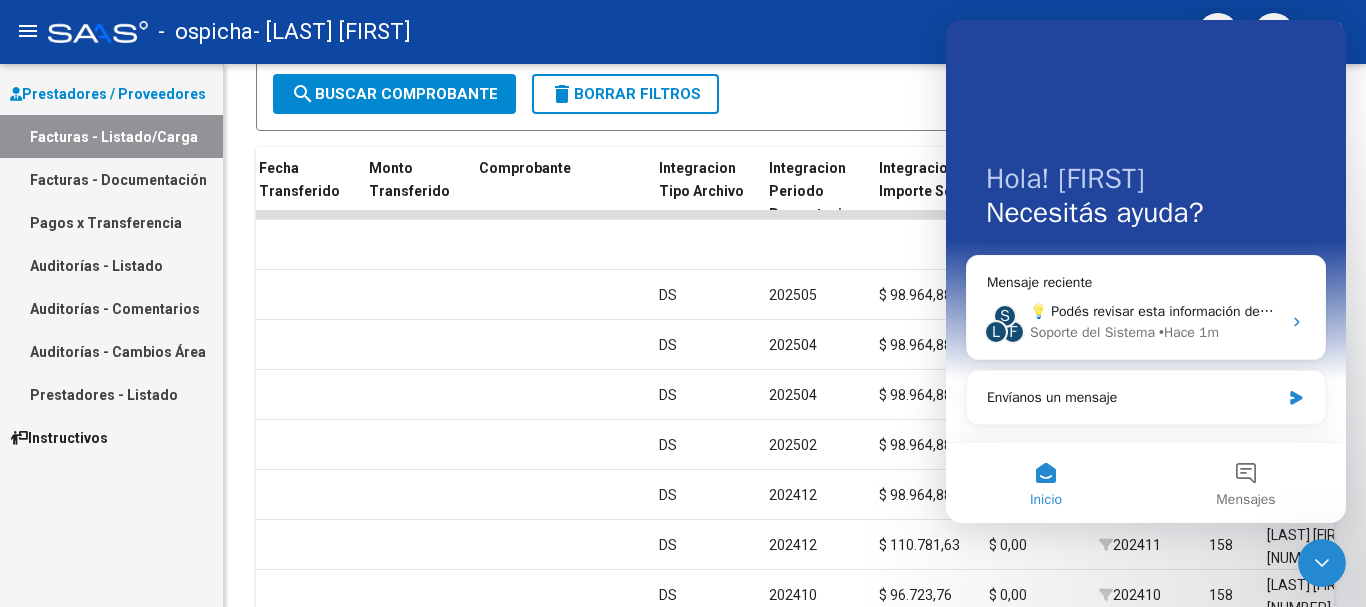 scroll, scrollTop: 0, scrollLeft: 0, axis: both 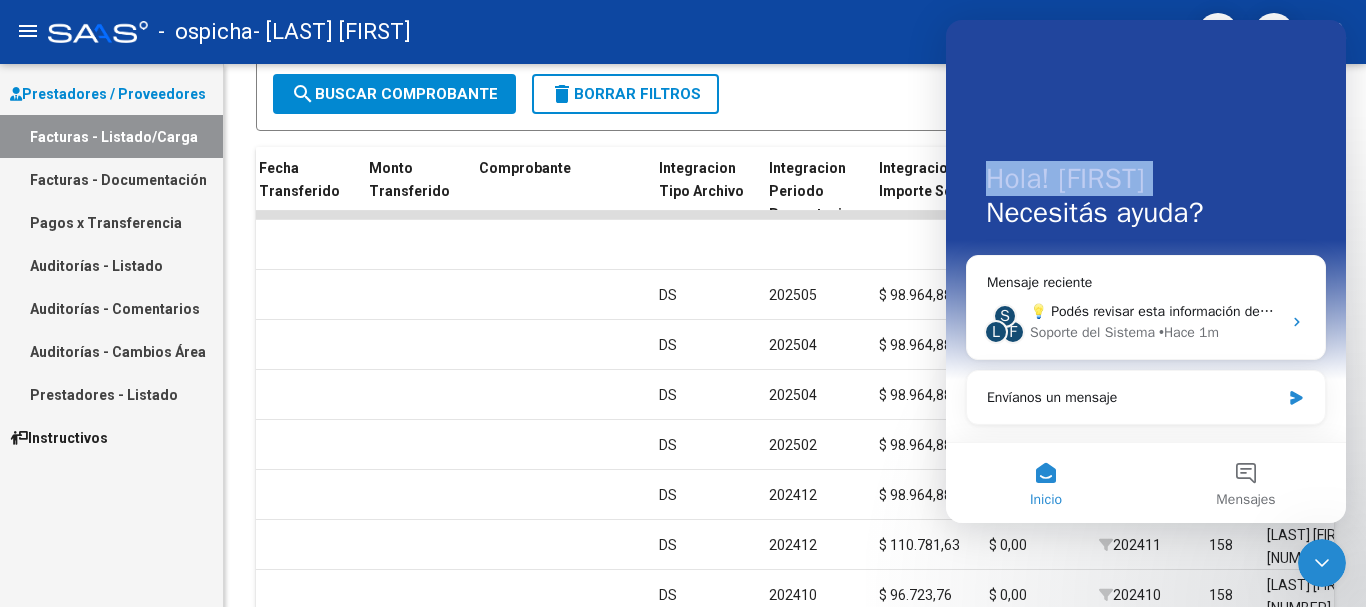 drag, startPoint x: 1004, startPoint y: 83, endPoint x: 1652, endPoint y: 281, distance: 677.5751 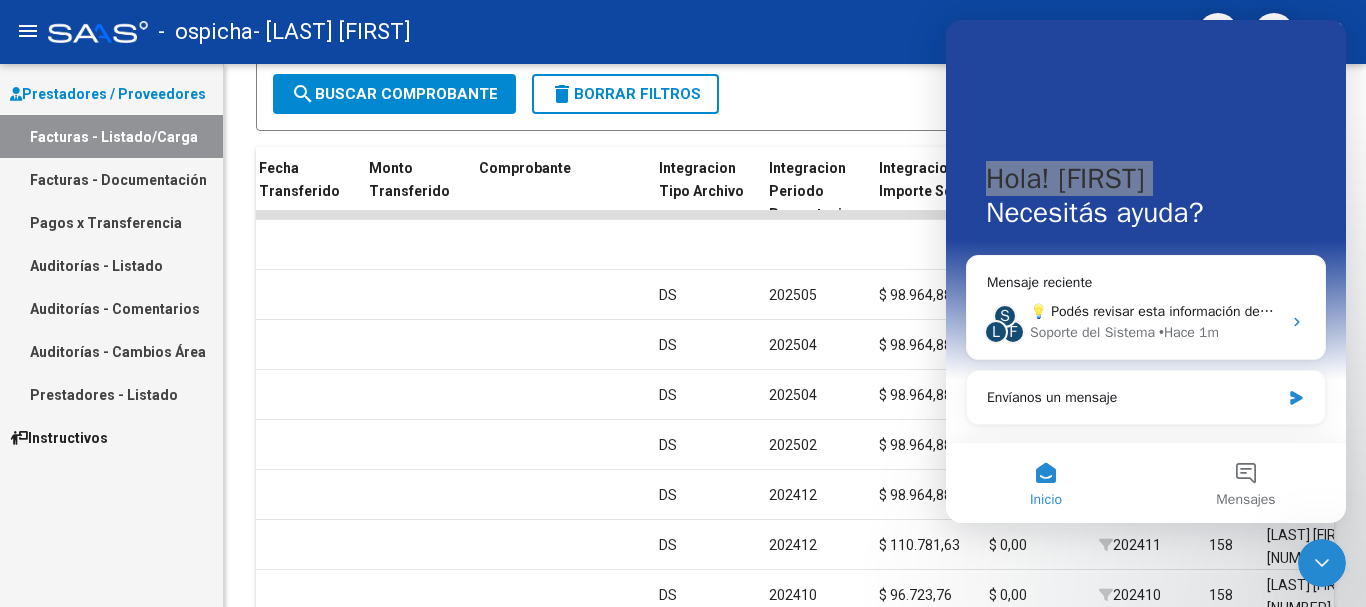 click 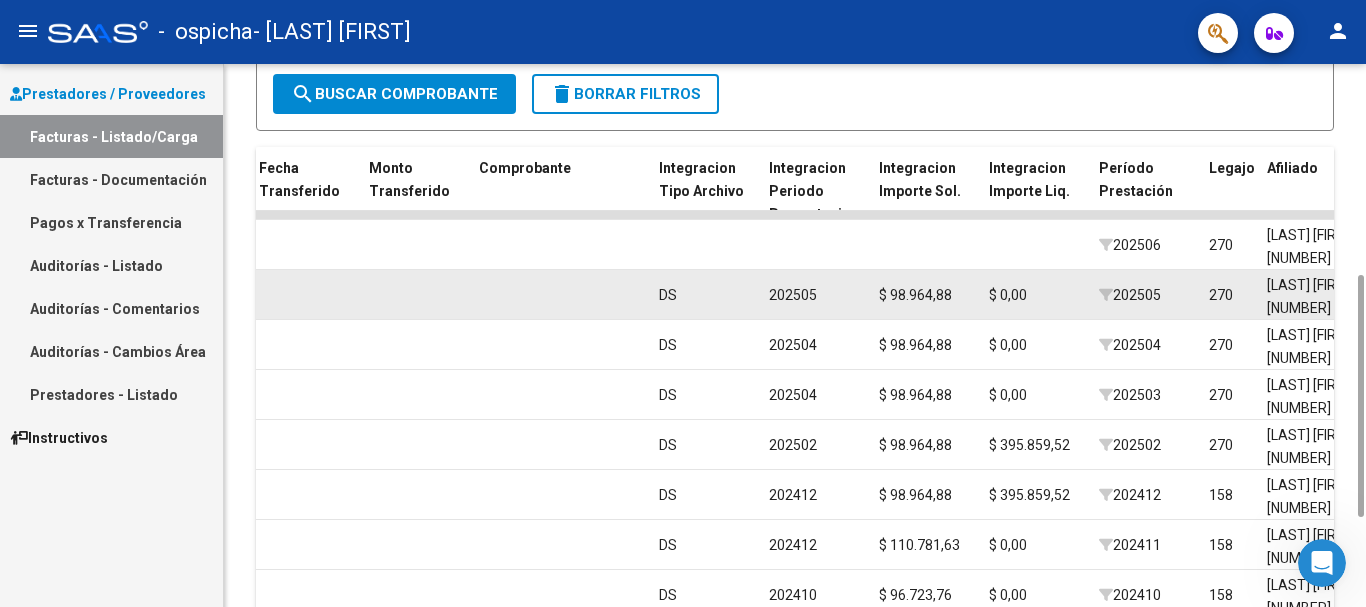 scroll, scrollTop: 0, scrollLeft: 0, axis: both 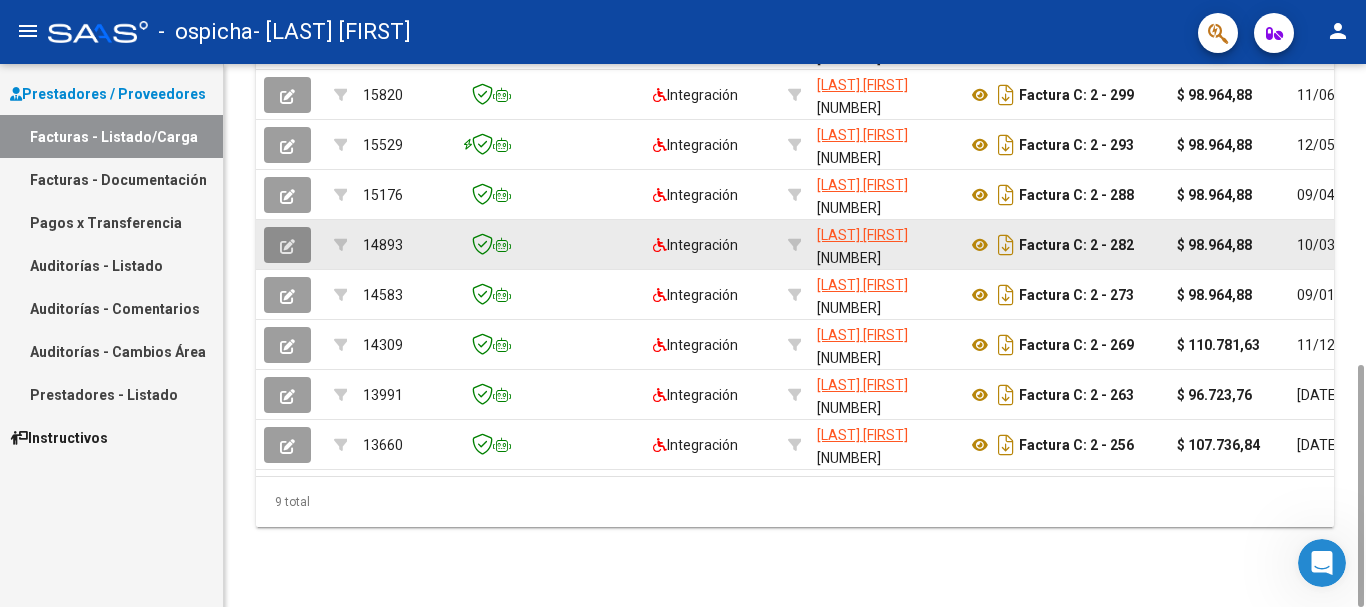 click 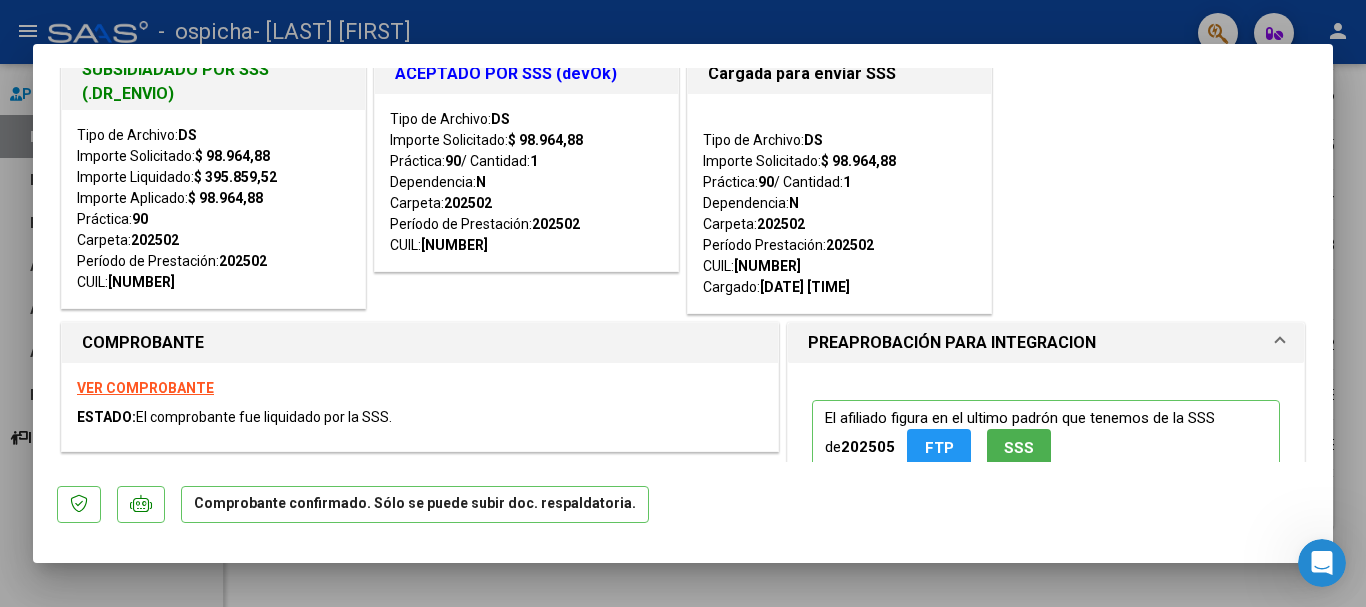 scroll, scrollTop: 0, scrollLeft: 0, axis: both 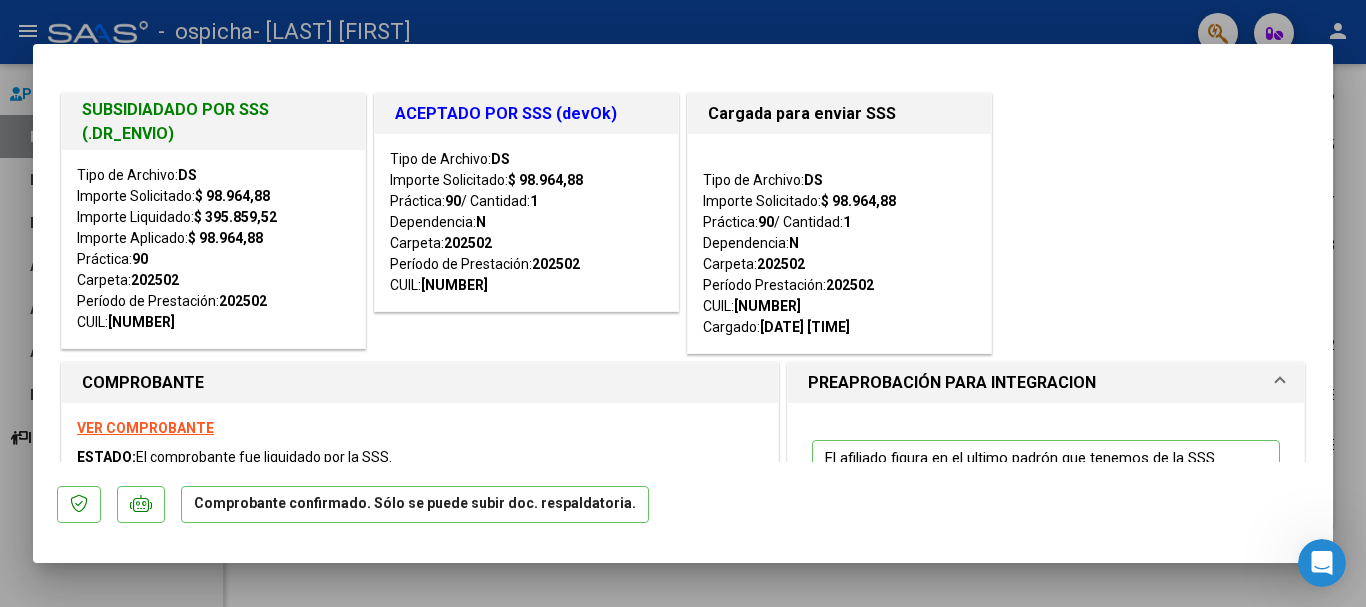 click on "VER COMPROBANTE" at bounding box center (145, 428) 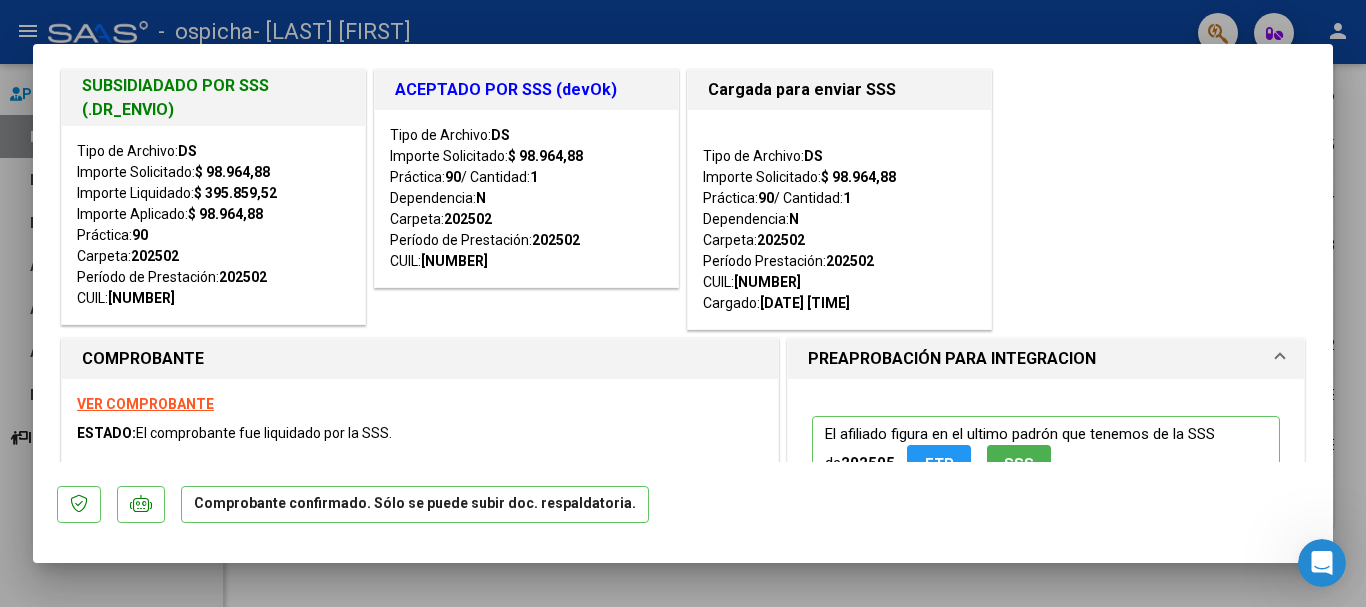 scroll, scrollTop: 0, scrollLeft: 0, axis: both 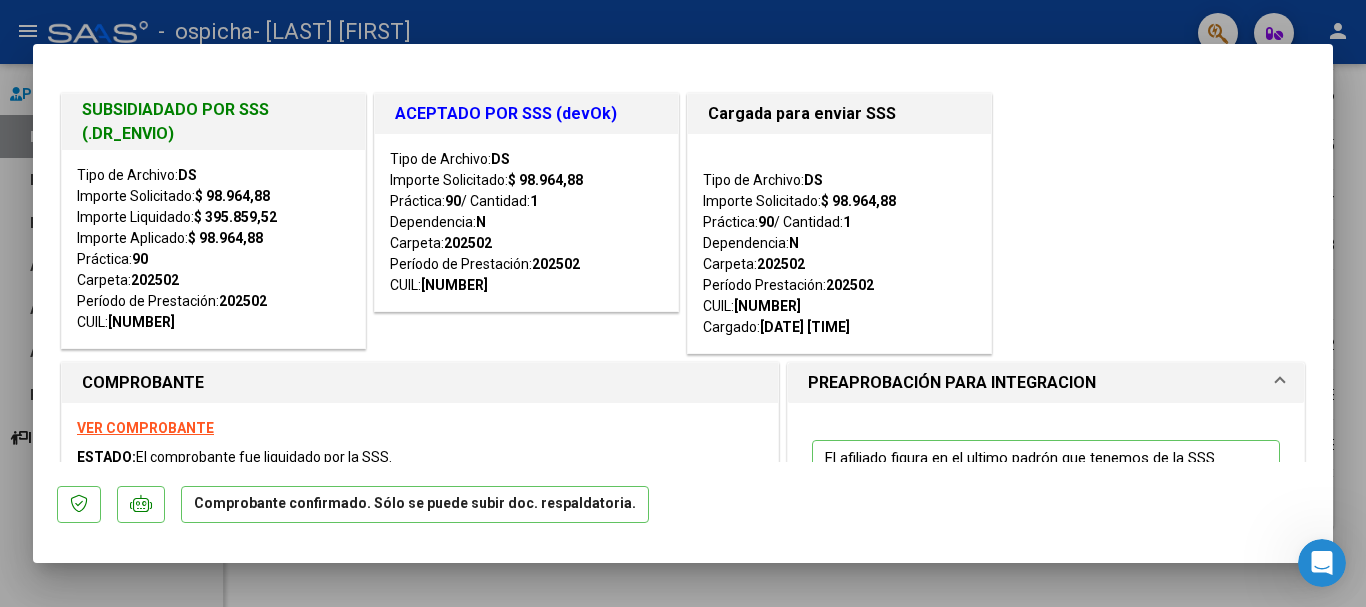 click at bounding box center [1280, 383] 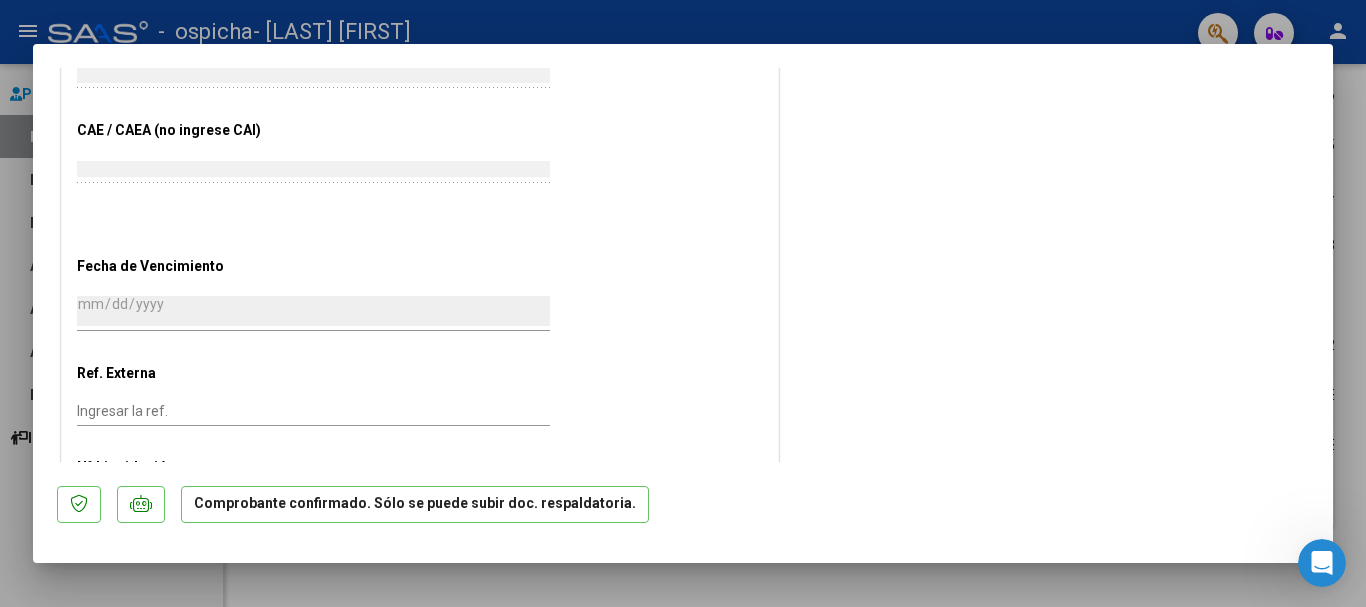 scroll, scrollTop: 1374, scrollLeft: 0, axis: vertical 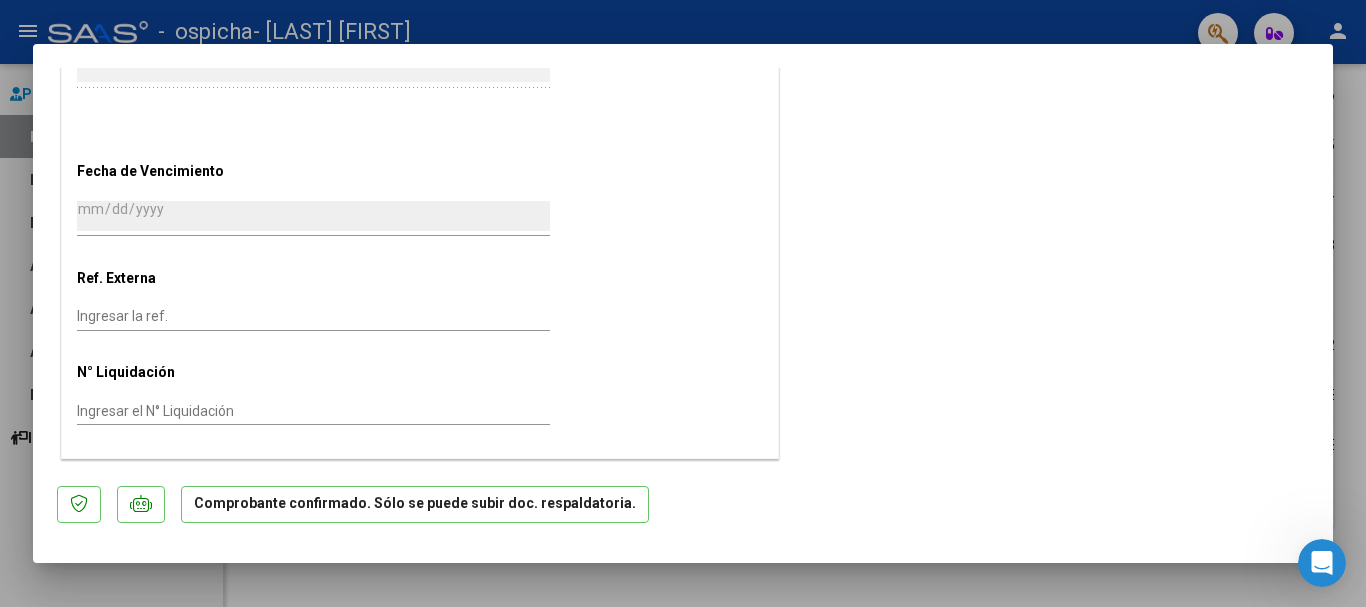 click at bounding box center (683, 303) 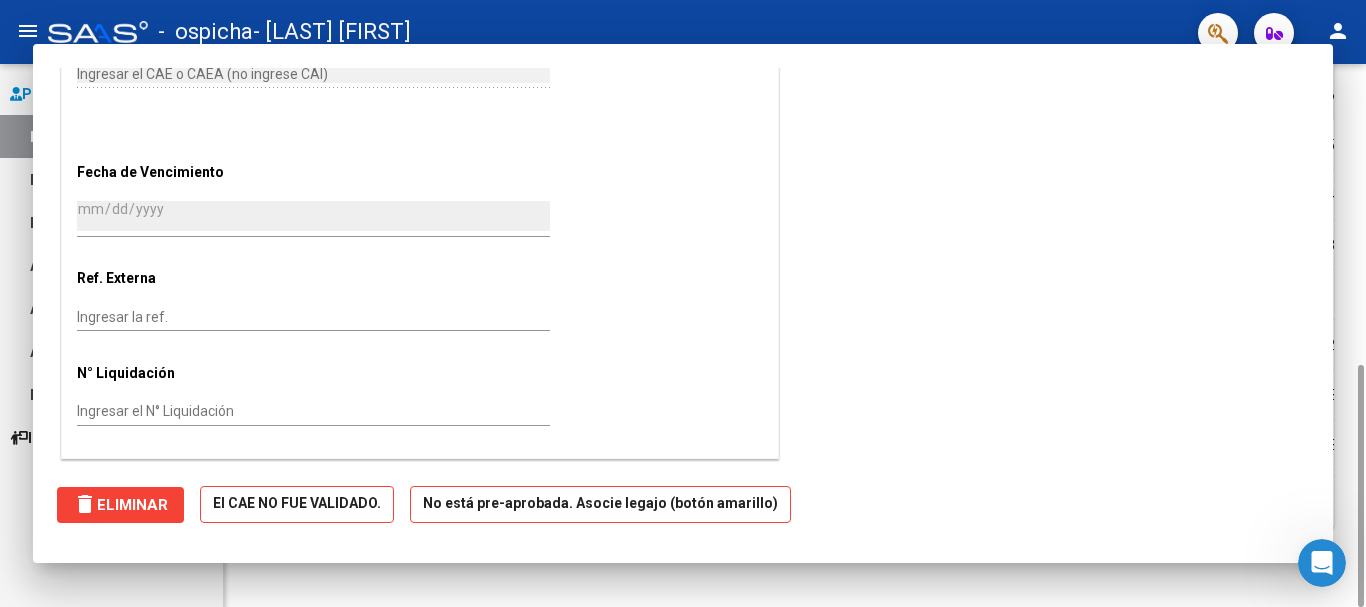scroll, scrollTop: 0, scrollLeft: 0, axis: both 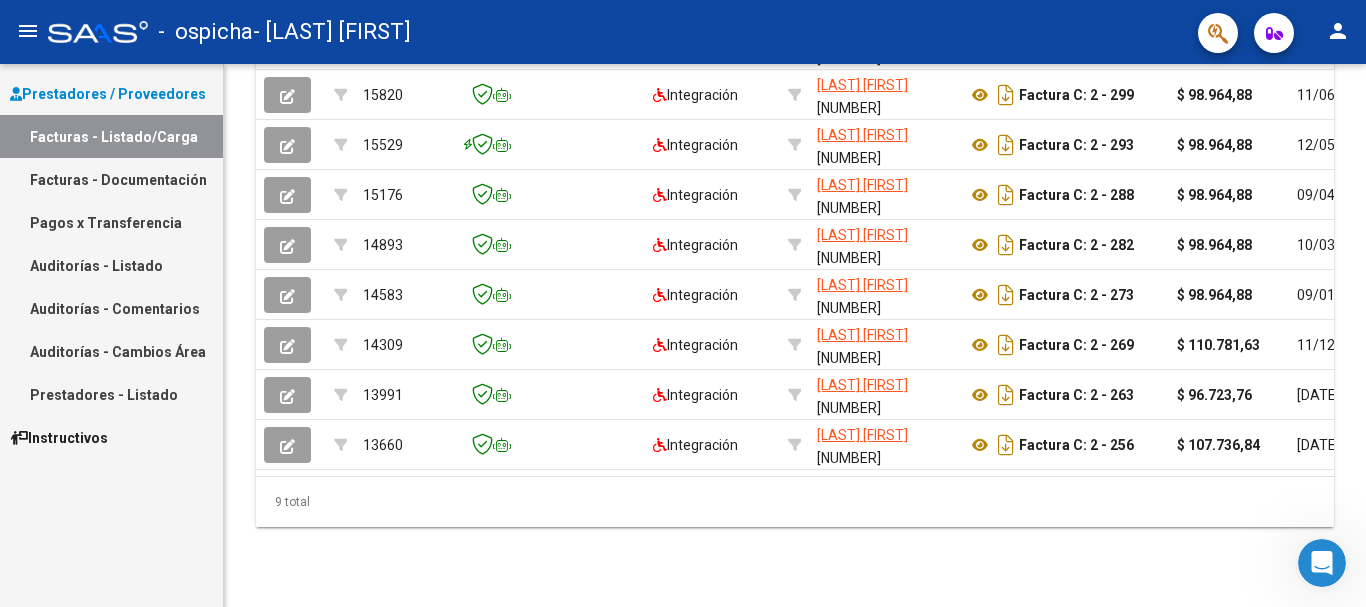 click 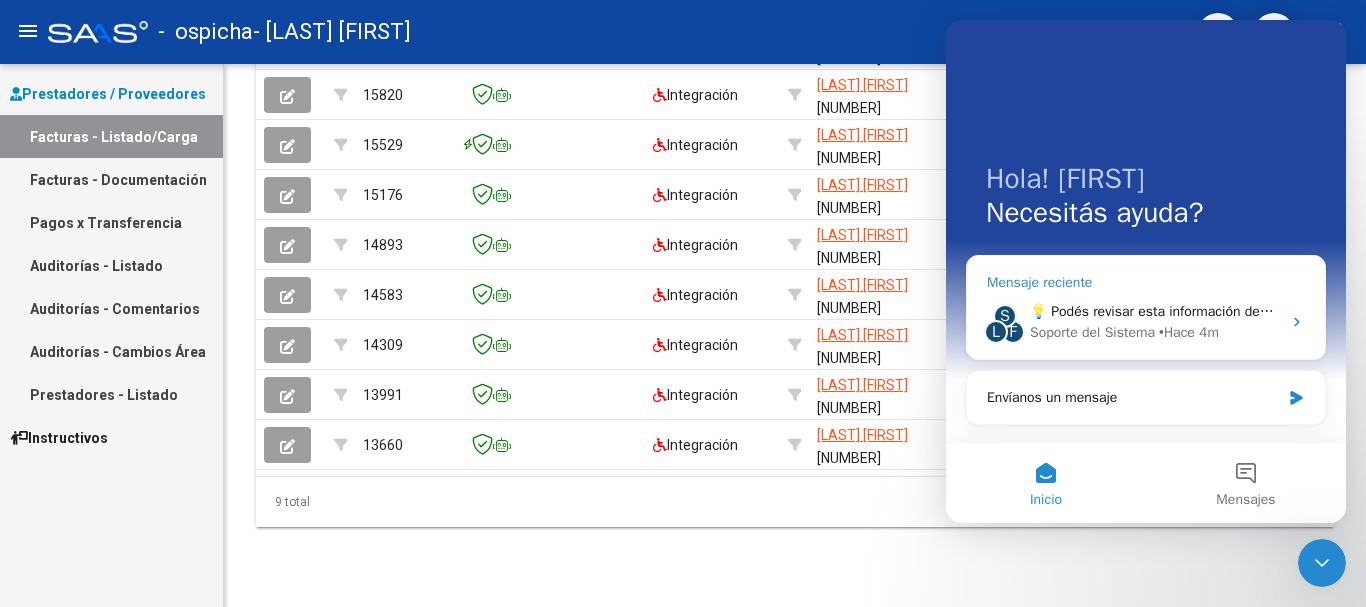 click on "•  Hace 4m" at bounding box center [1189, 332] 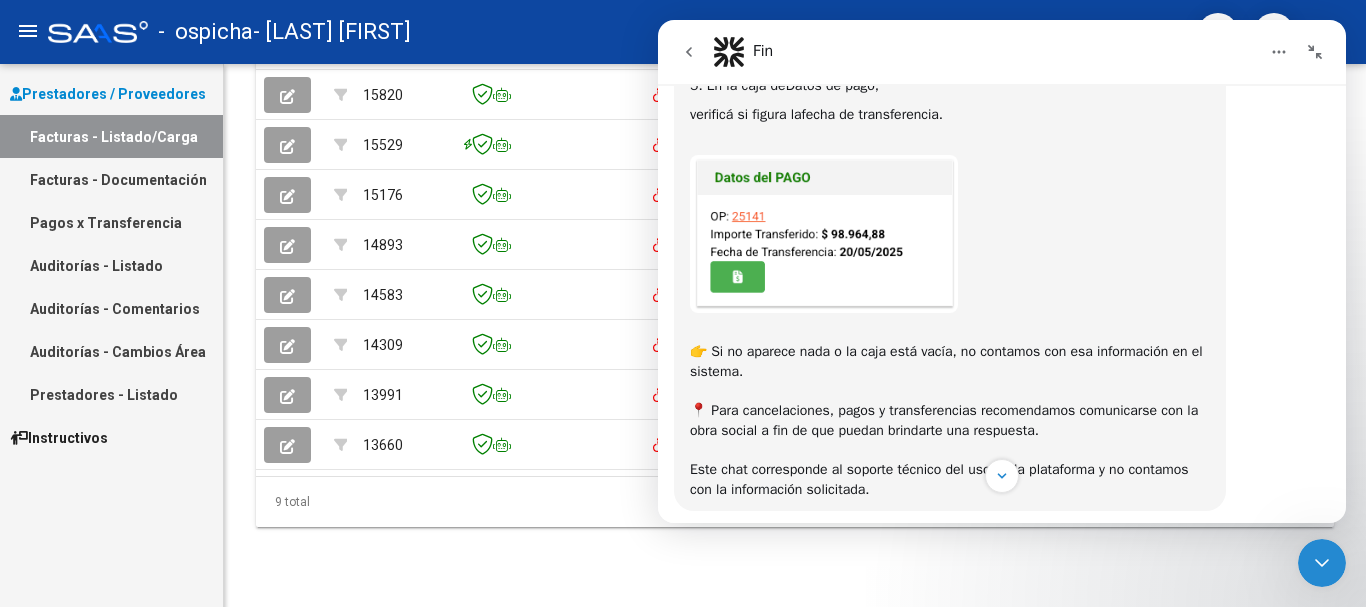 scroll, scrollTop: 424, scrollLeft: 0, axis: vertical 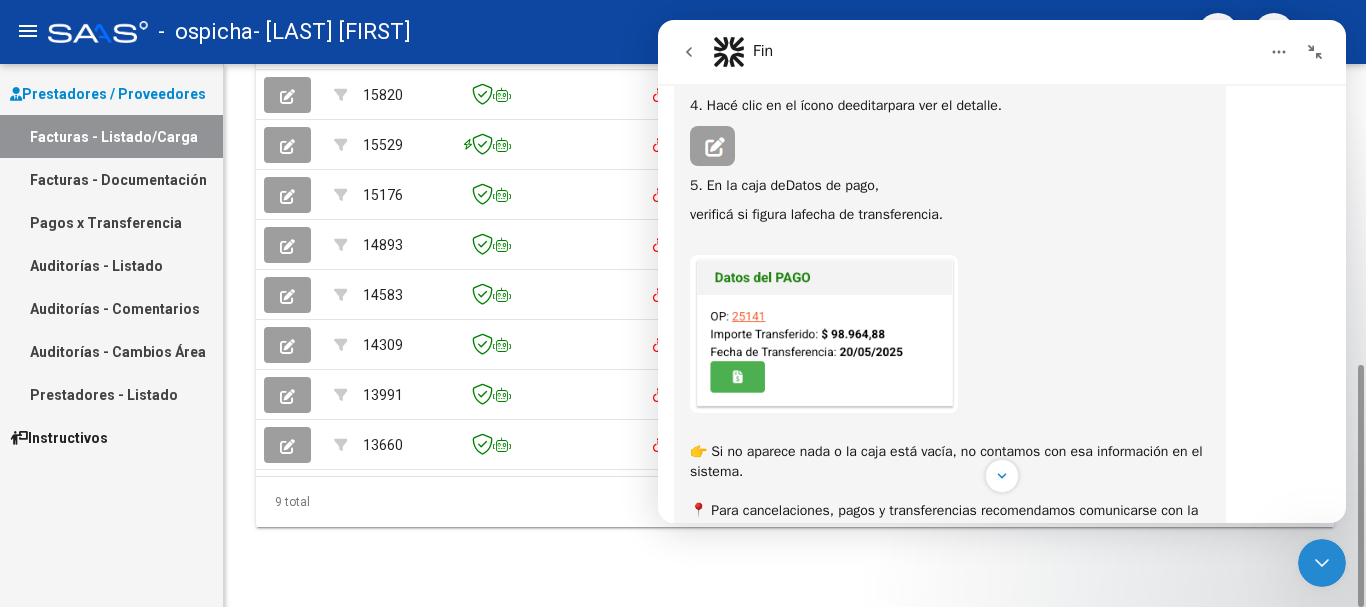 click on "Video tutorial   PRESTADORES -> Listado de CPBTs Emitidos por Prestadores / Proveedores (alt+q)   Cargar Comprobante
cloud_download  CSV  cloud_download  EXCEL  cloud_download  Estandar   Descarga Masiva
Filtros Id Area Area Todos  Confirmado   Mostrar totalizadores   FILTROS DEL COMPROBANTE  Comprobante Tipo Comprobante Tipo Start date – Fec. Comprobante Desde / Hasta Días Emisión Desde(cant. días) Días Emisión Hasta(cant. días) CUIT / Razón Social Pto. Venta Nro. Comprobante Código SSS CAE Válido CAE Válido Todos  Cargado Módulo Hosp. Todos  Tiene facturacion Apócrifa Hospital Refes  FILTROS DE INTEGRACION  Período De Prestación Campos del Archivo de Rendición Devuelto x SSS (dr_envio) Todos  Rendido x SSS (dr_envio) Tipo de Registro Tipo de Registro Período Presentación Período Presentación Campos del Legajo Asociado (preaprobación) Afiliado Legajo (cuil/nombre) Todos  Solo facturas preaprobadas  MAS FILTROS  Todos  Con Doc. Respaldatoria Todos  Con Trazabilidad Todos  Auditoría" 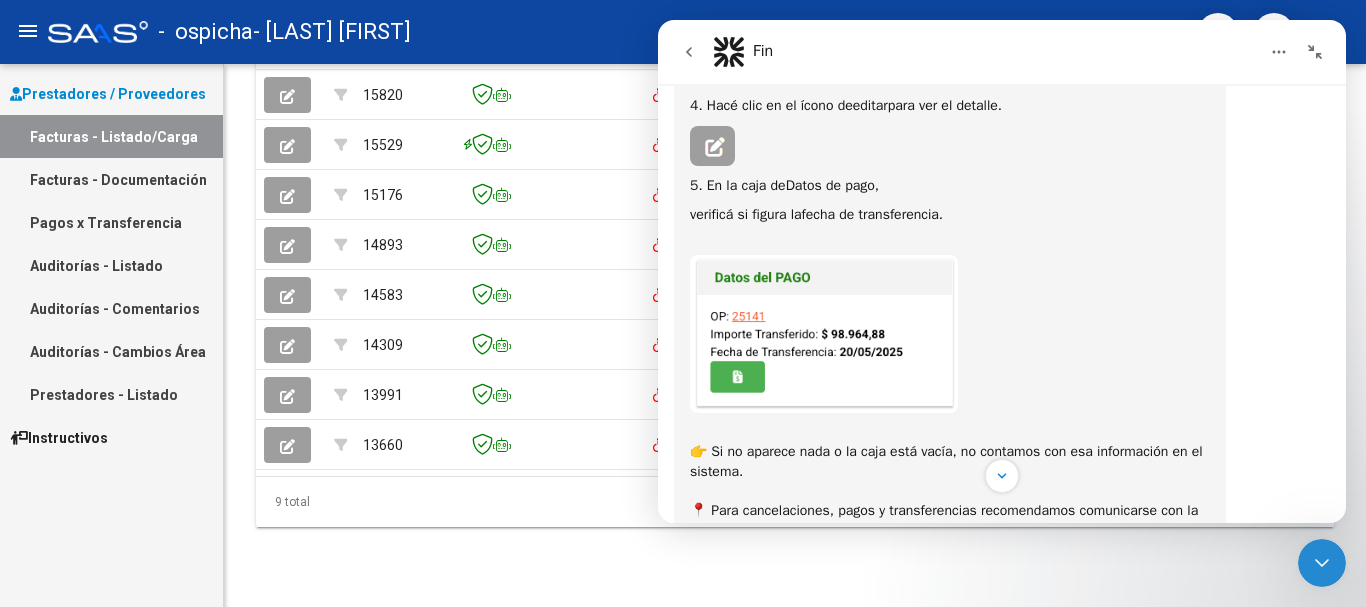 click 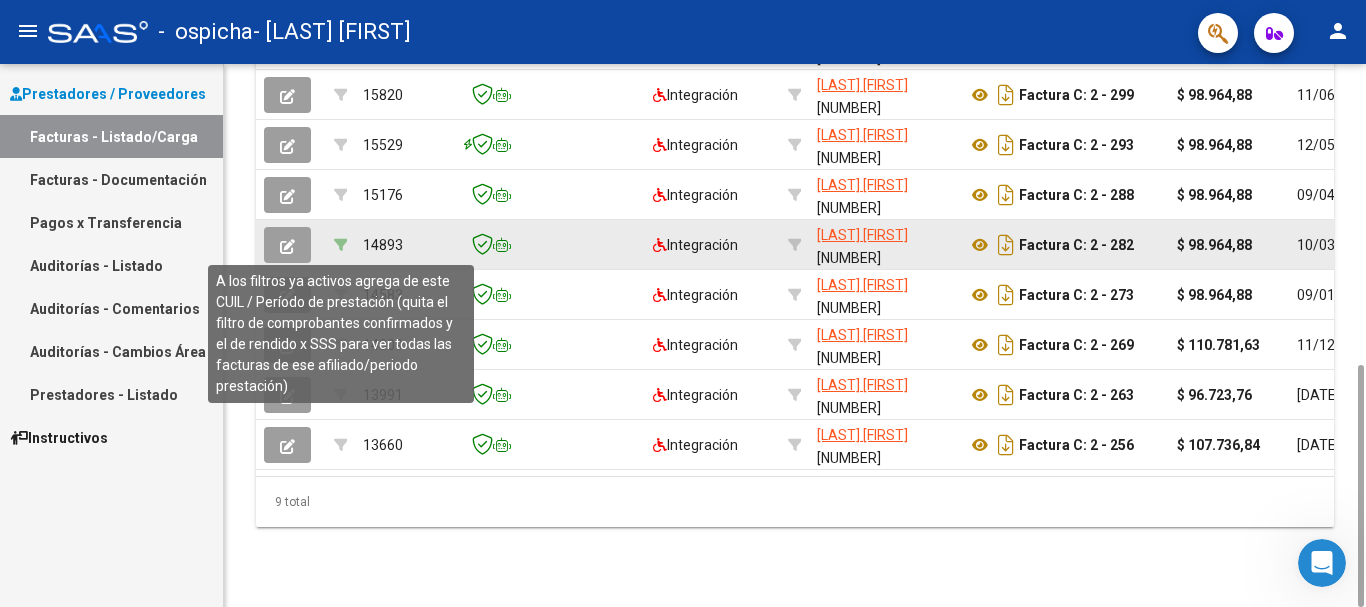 click 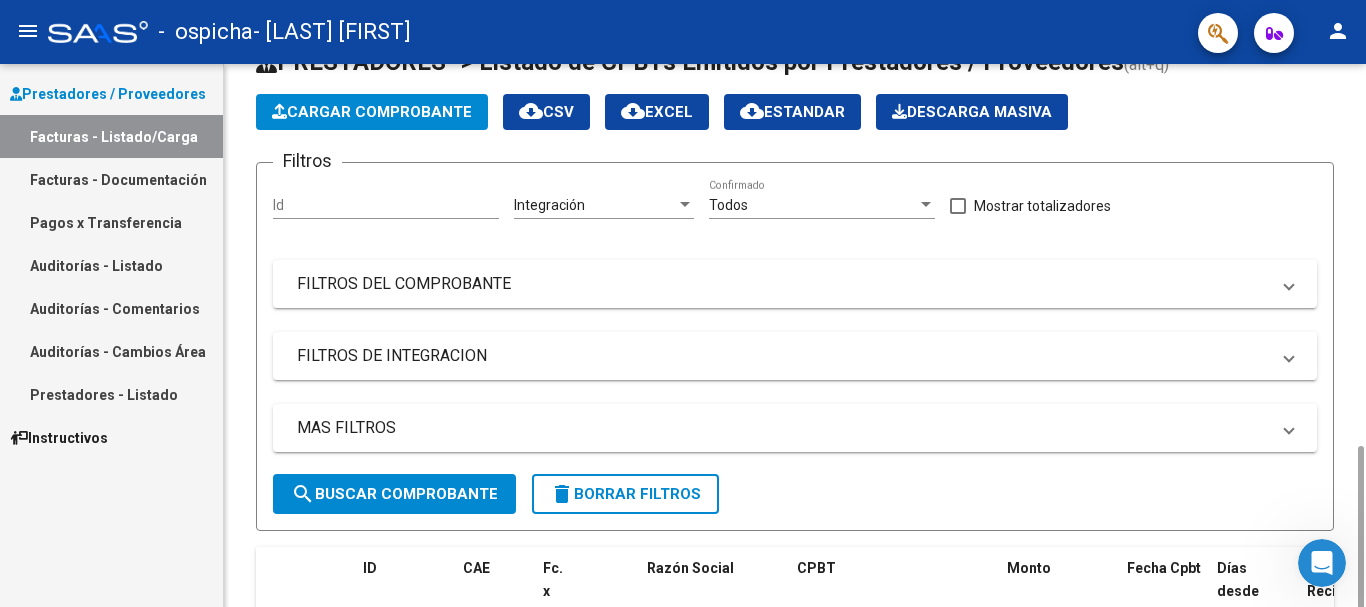 scroll, scrollTop: 272, scrollLeft: 0, axis: vertical 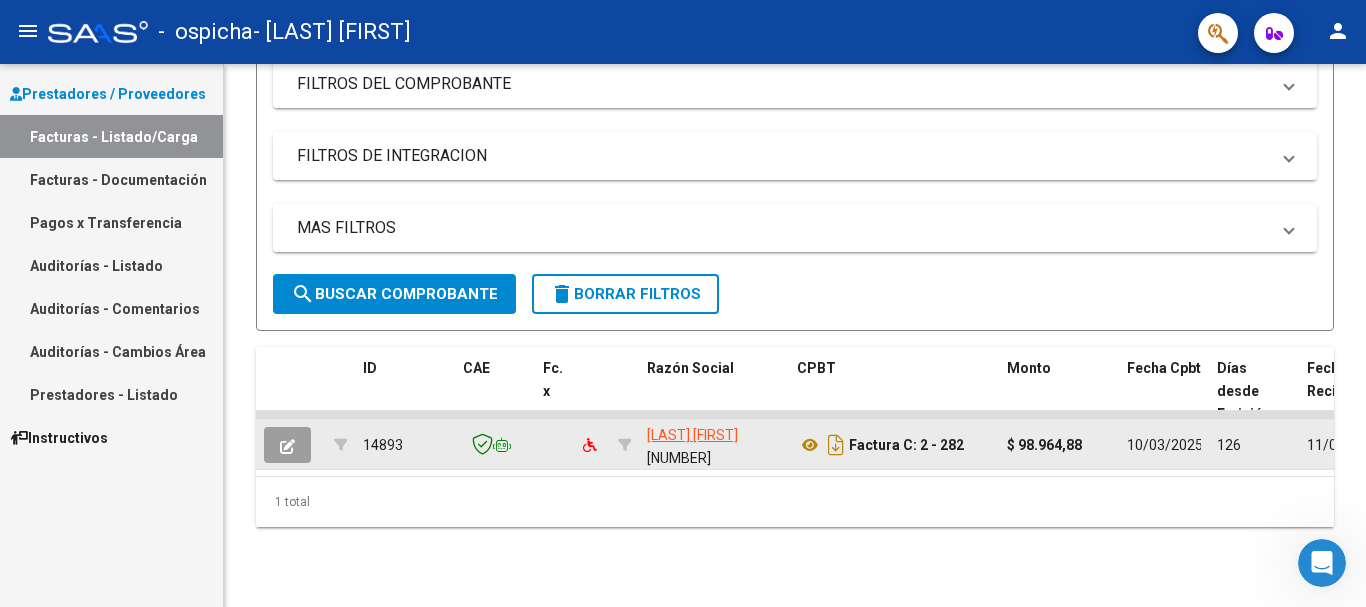 click 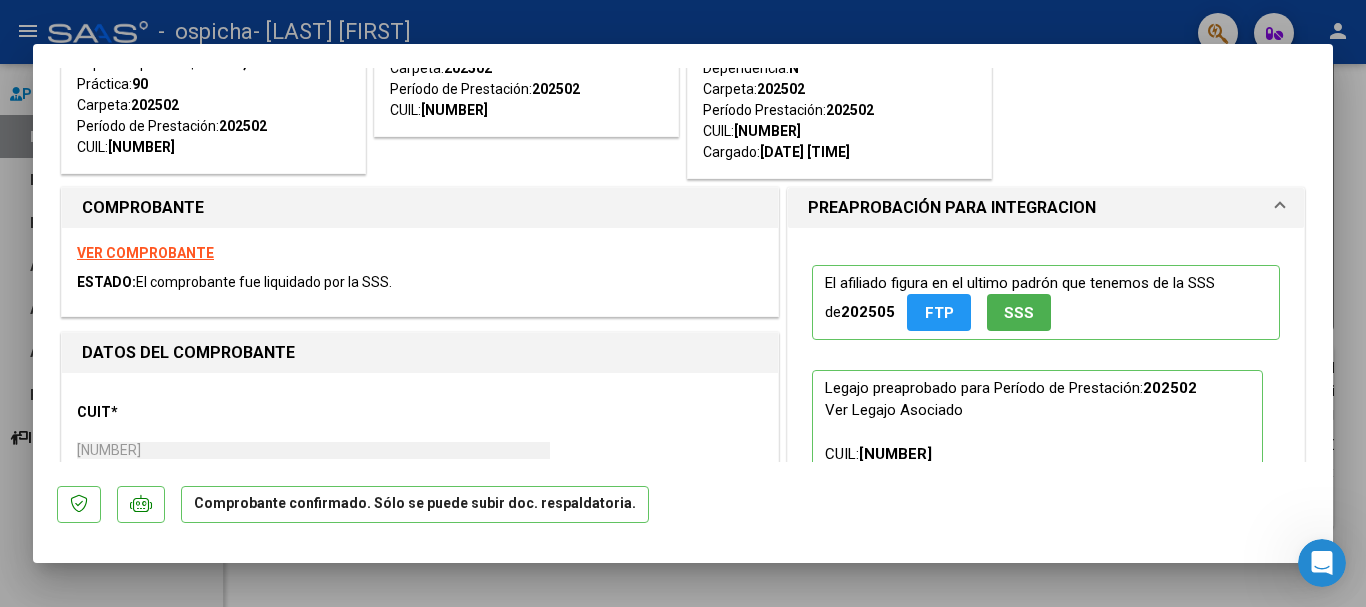 scroll, scrollTop: 0, scrollLeft: 0, axis: both 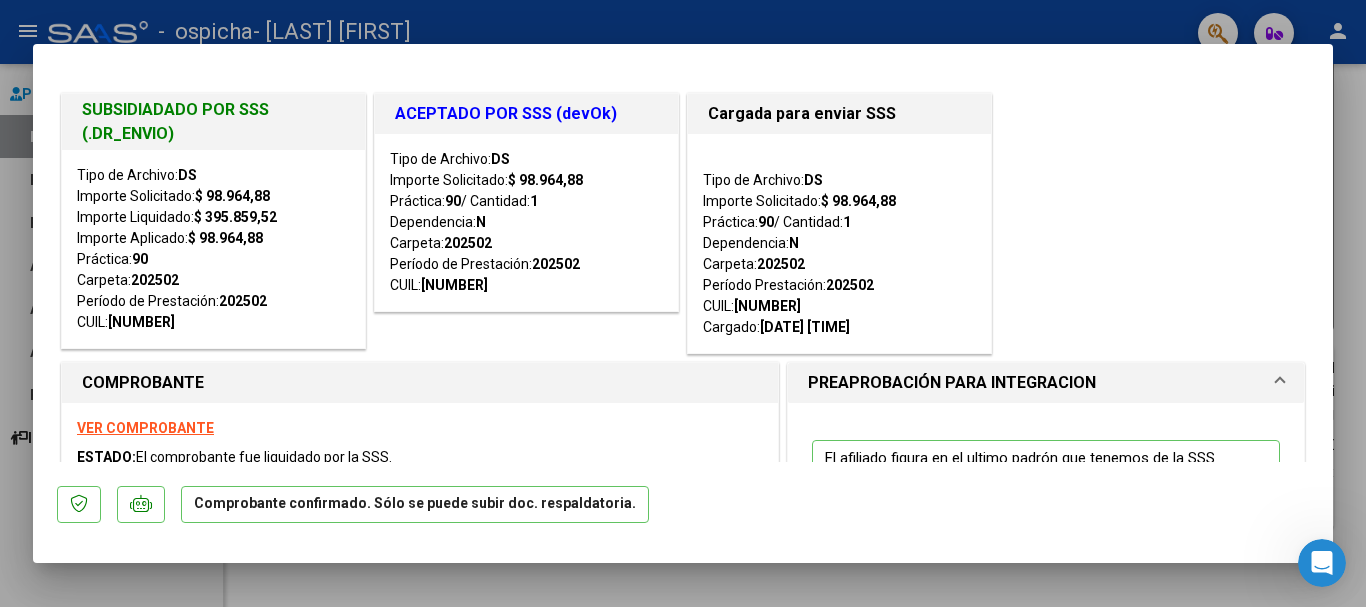 click at bounding box center (683, 303) 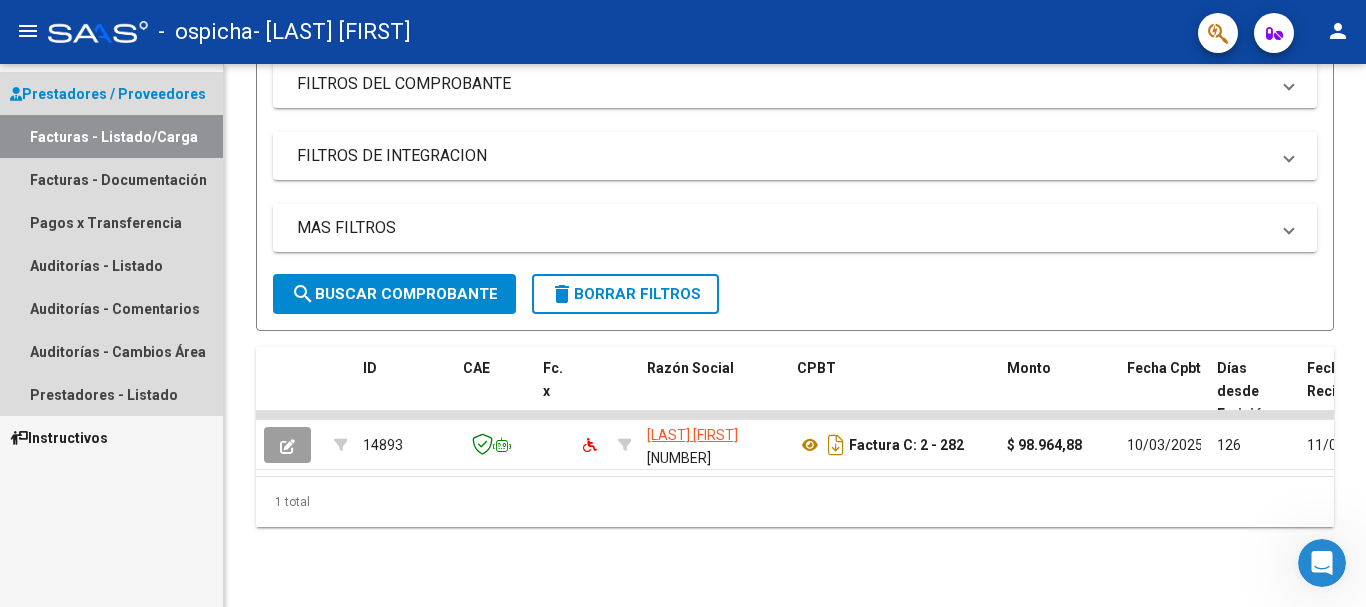 click on "Facturas - Listado/Carga" at bounding box center (111, 136) 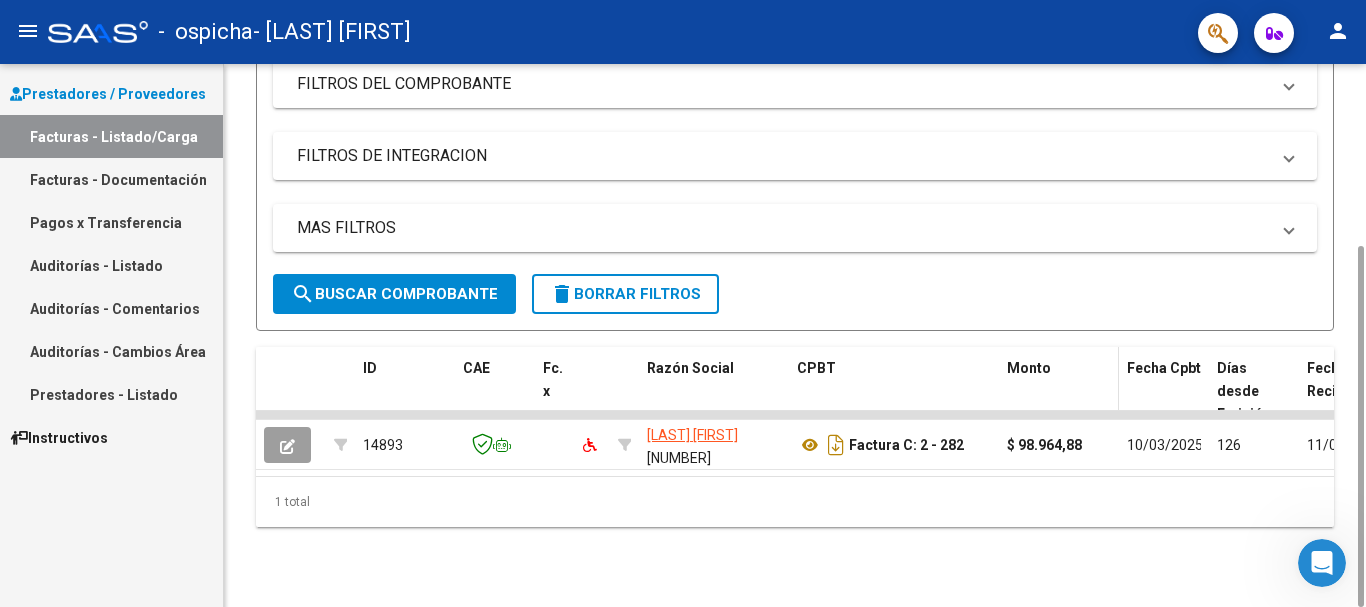 scroll, scrollTop: 0, scrollLeft: 0, axis: both 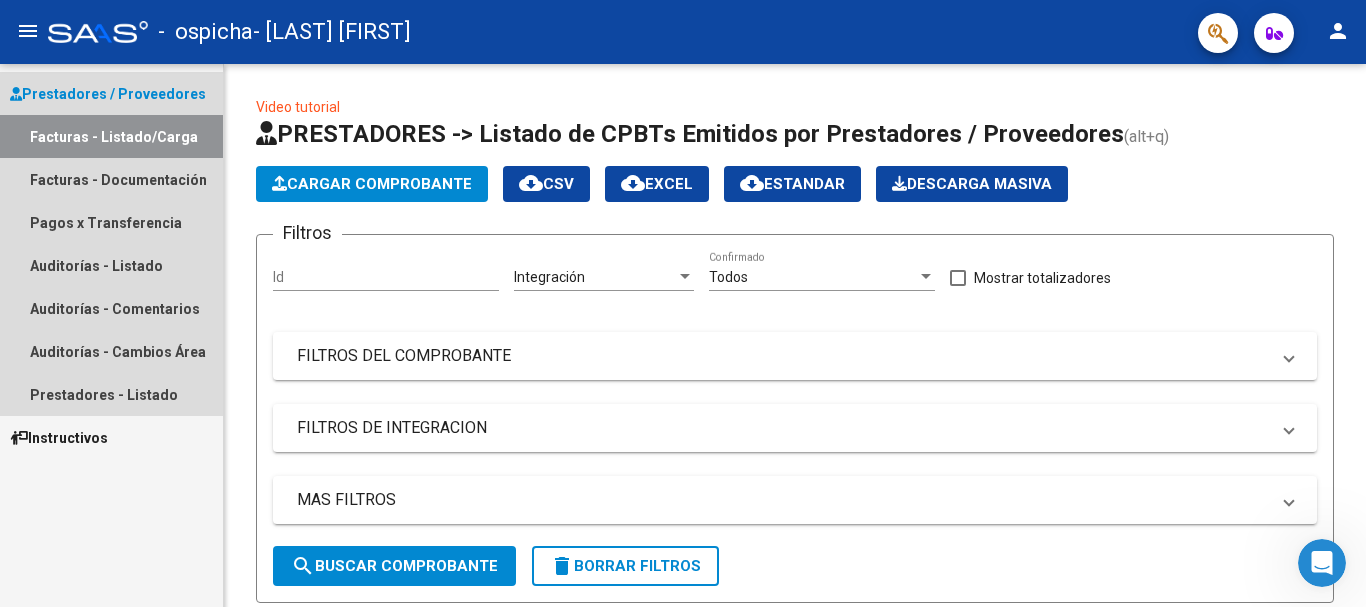 click on "Facturas - Listado/Carga" at bounding box center (111, 136) 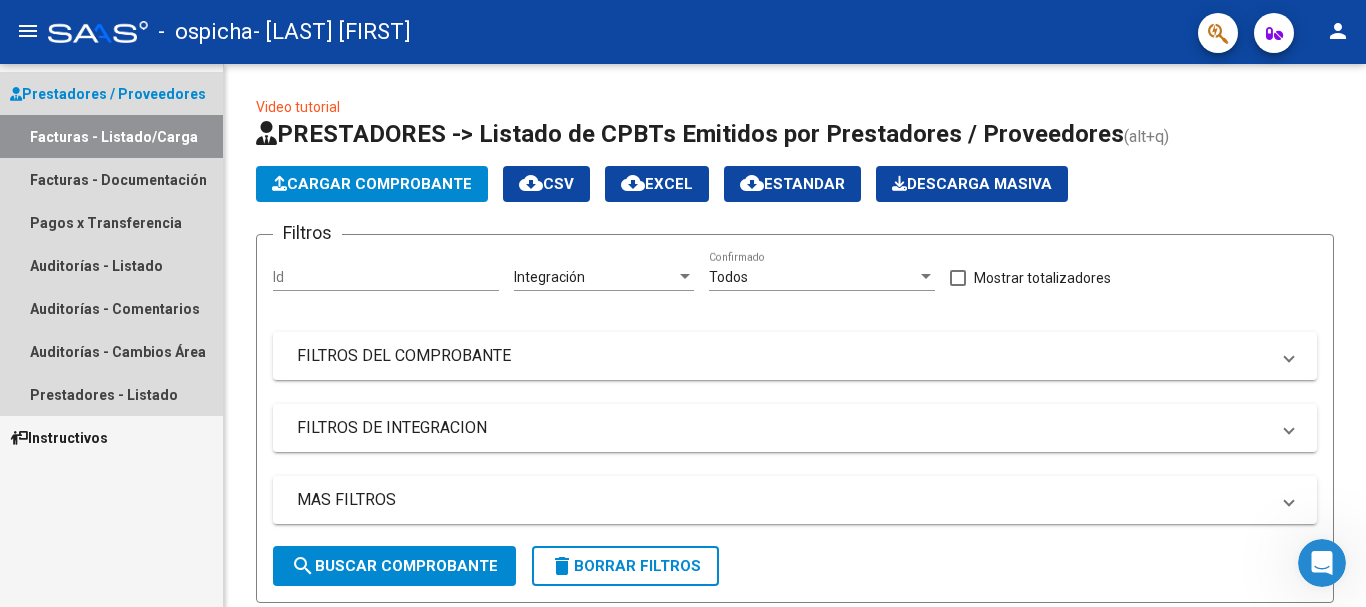 click on "Prestadores / Proveedores" at bounding box center (108, 94) 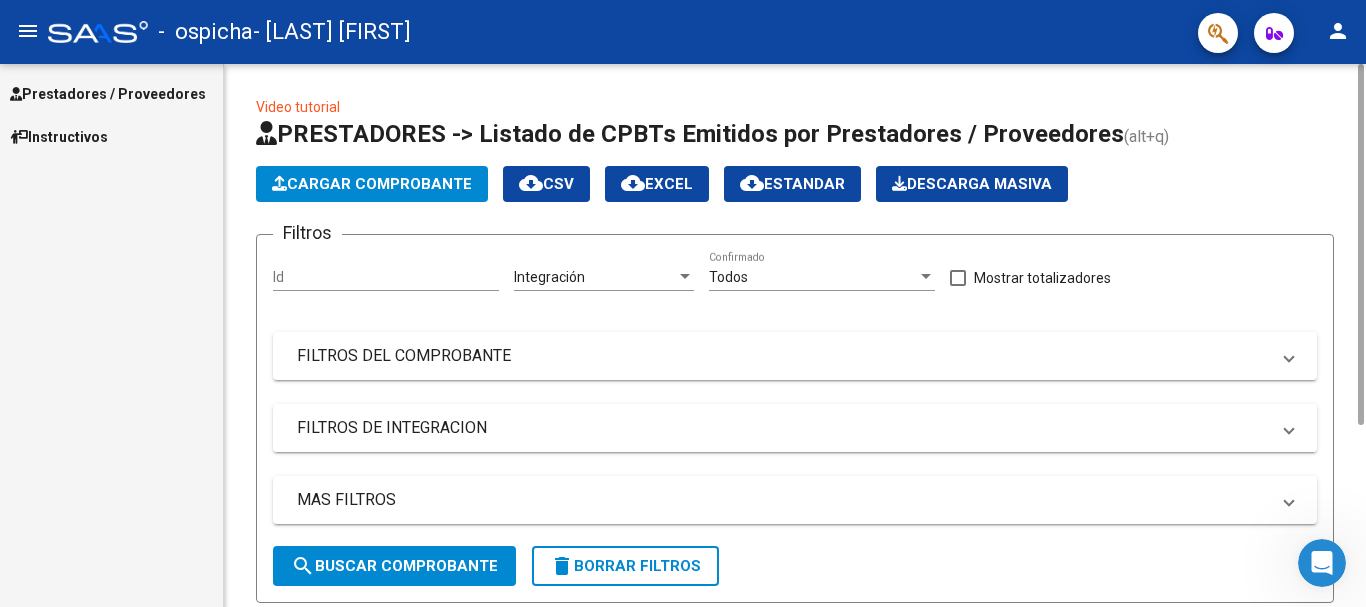 scroll, scrollTop: 272, scrollLeft: 0, axis: vertical 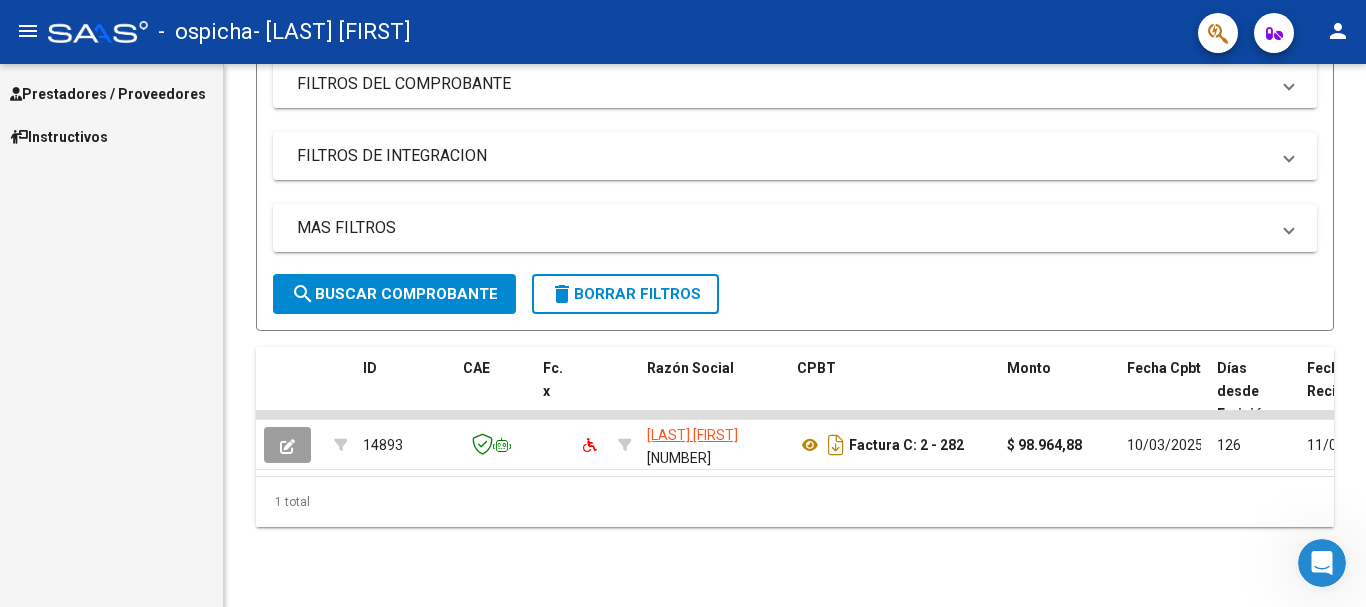 drag, startPoint x: 62, startPoint y: 403, endPoint x: 35, endPoint y: 435, distance: 41.868843 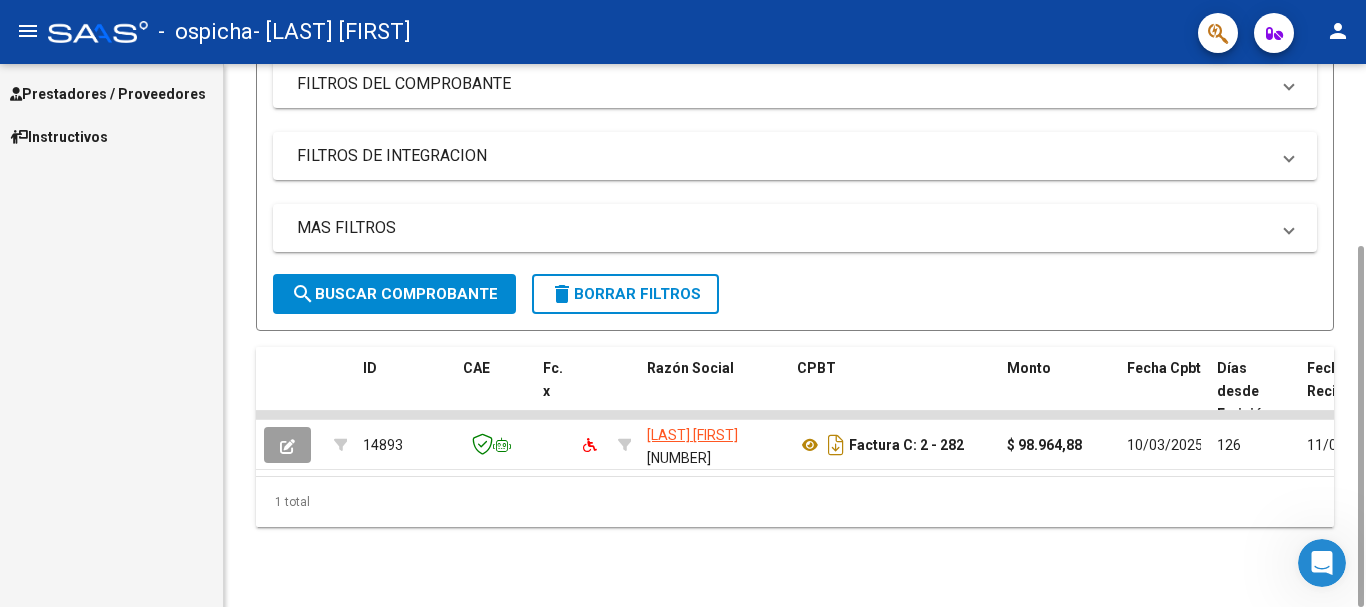 scroll, scrollTop: 0, scrollLeft: 0, axis: both 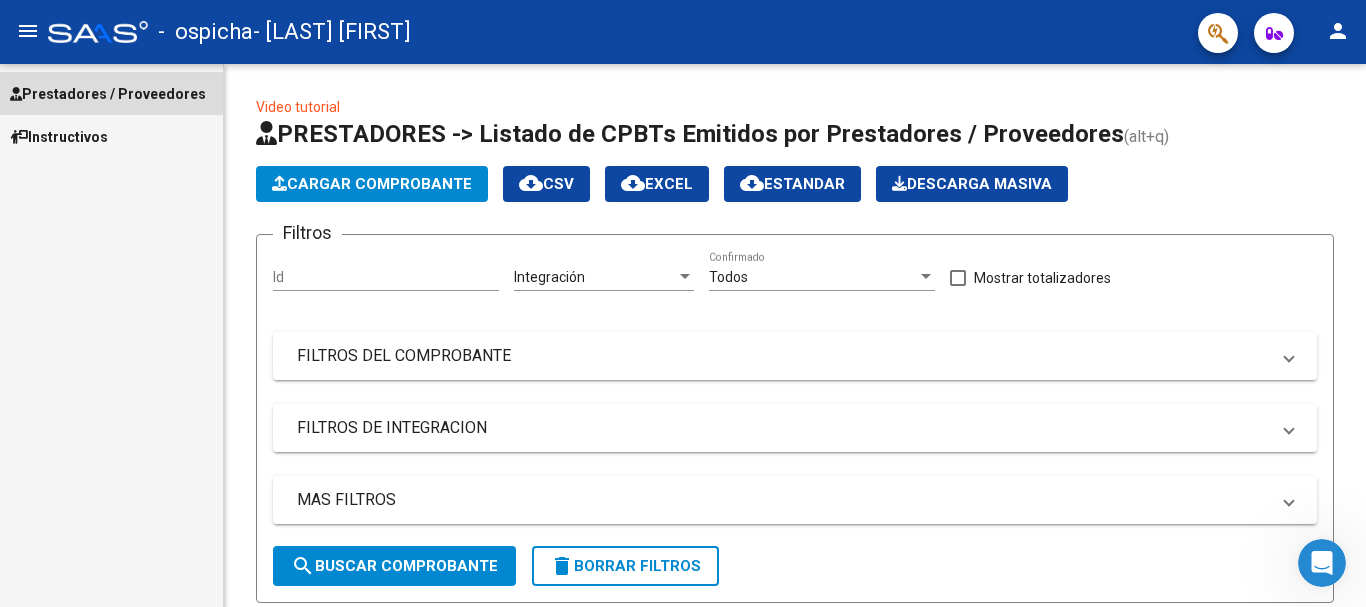 click on "Prestadores / Proveedores" at bounding box center (108, 94) 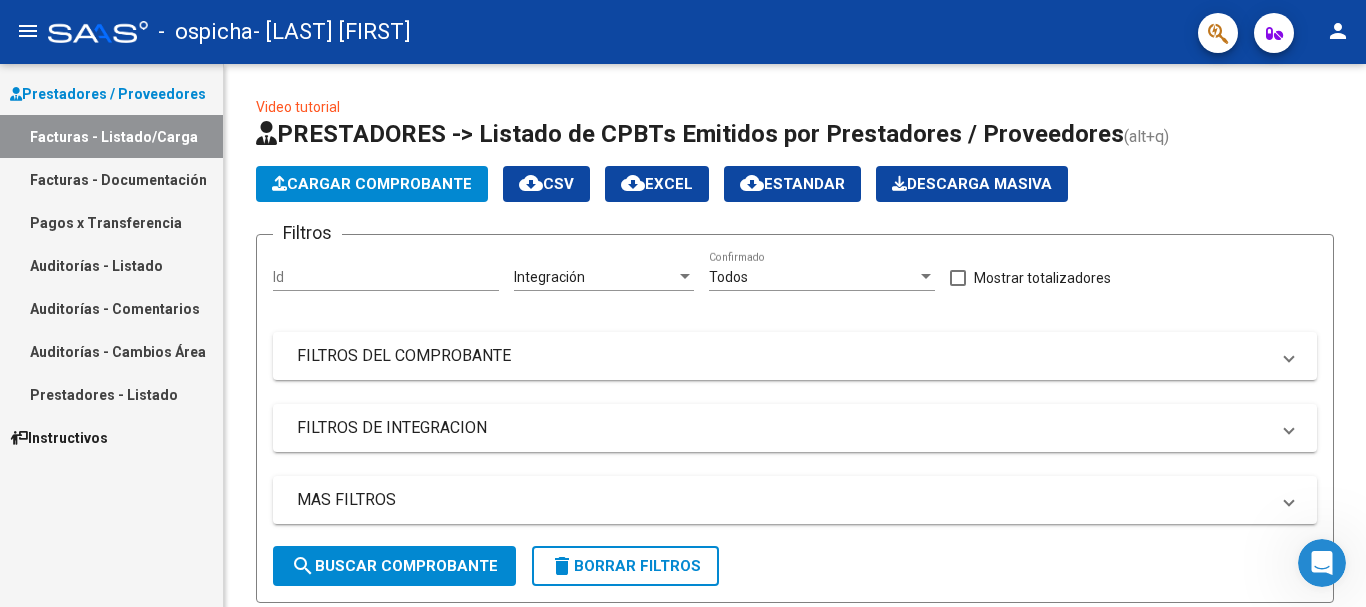 click on "Facturas - Listado/Carga" at bounding box center (111, 136) 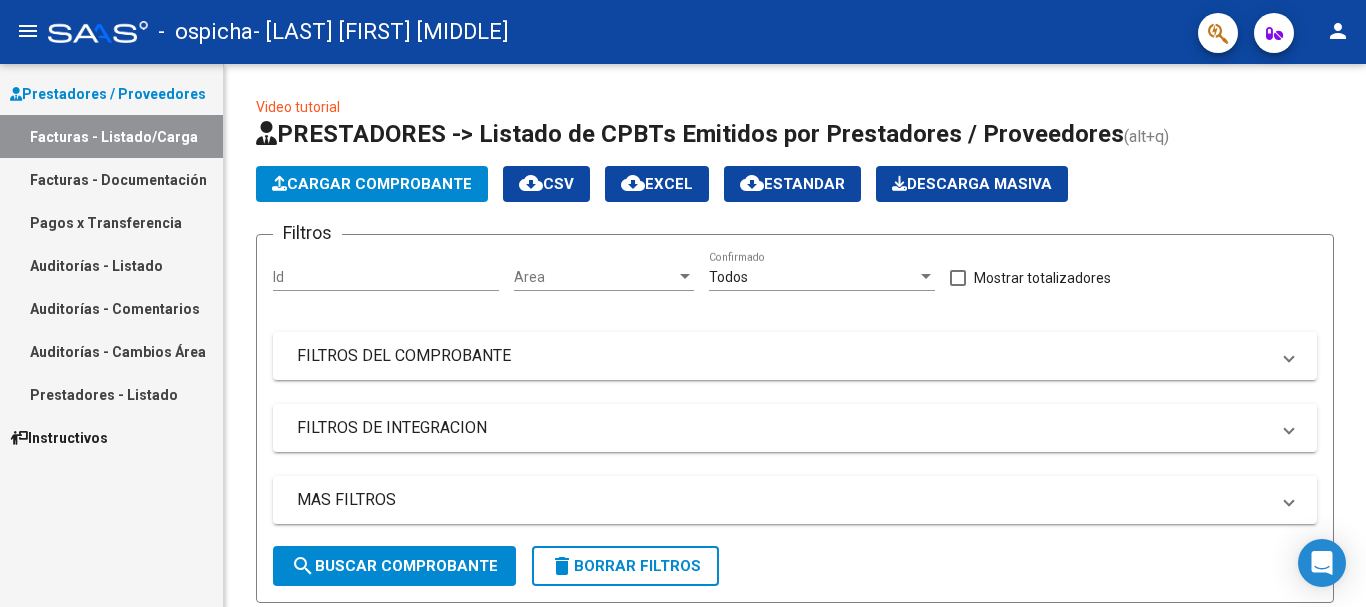 scroll, scrollTop: 0, scrollLeft: 0, axis: both 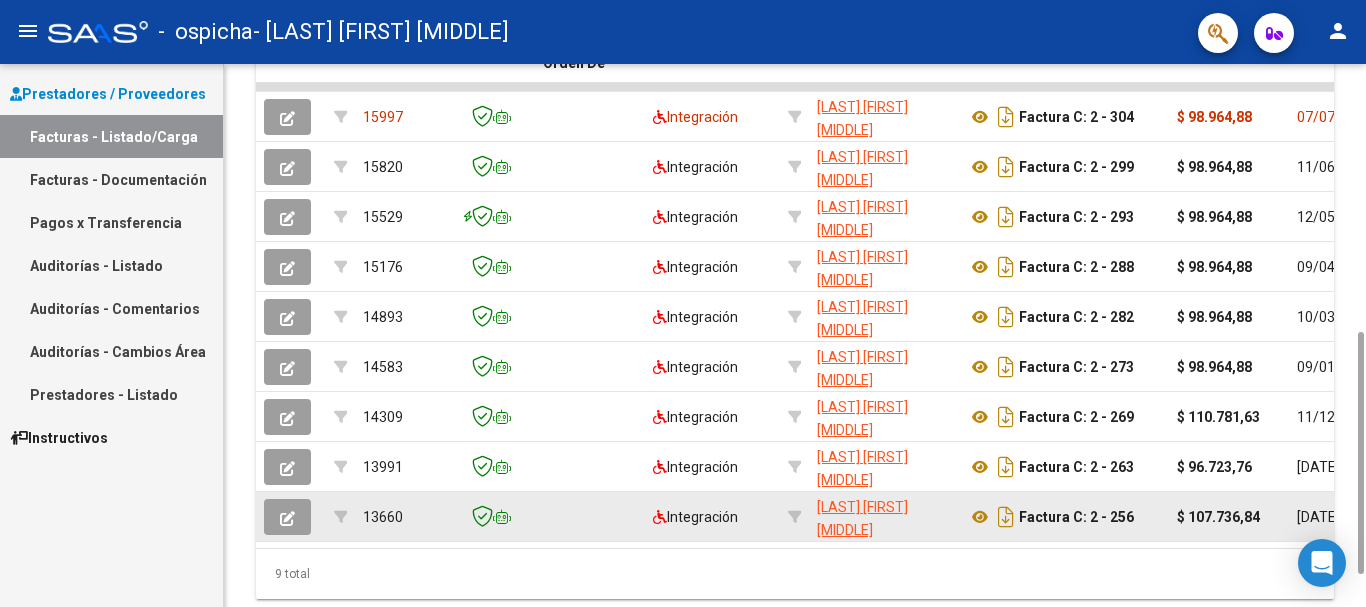 click 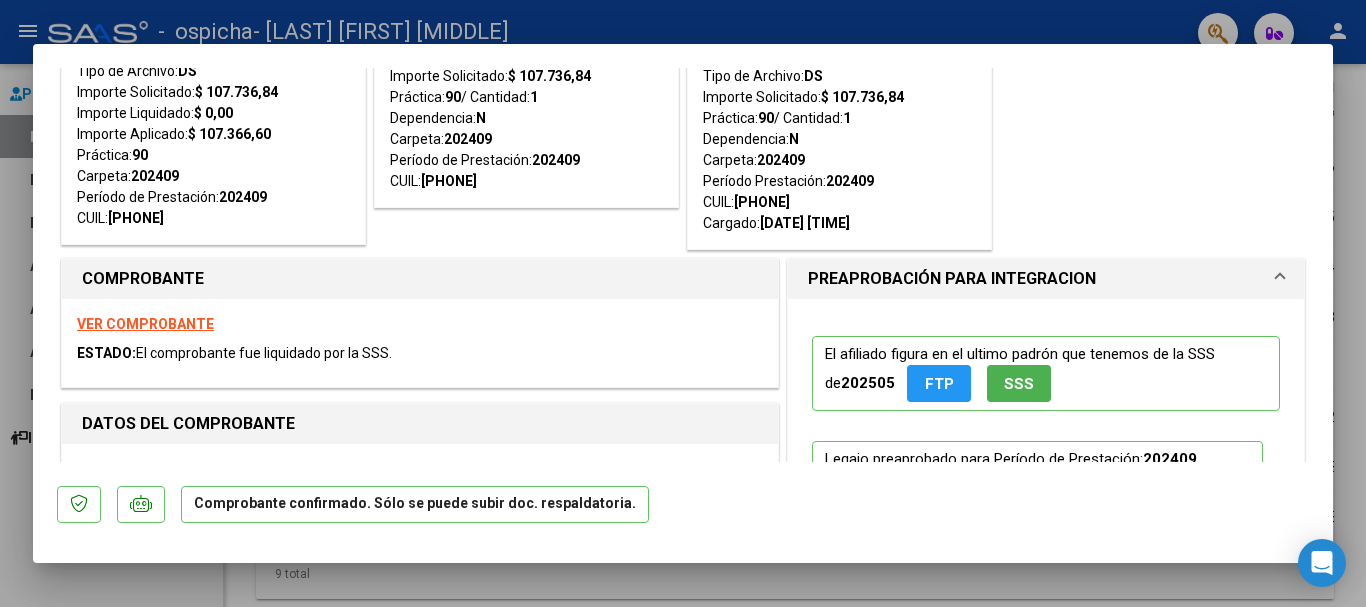 scroll, scrollTop: 100, scrollLeft: 0, axis: vertical 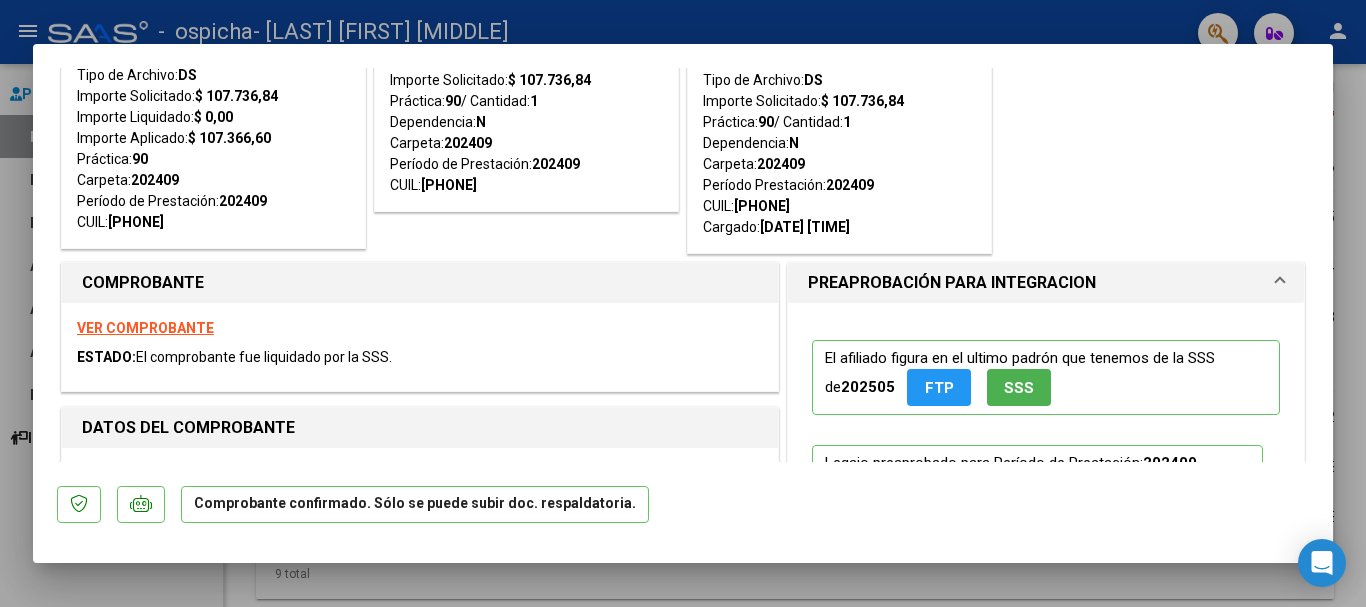 click at bounding box center (683, 303) 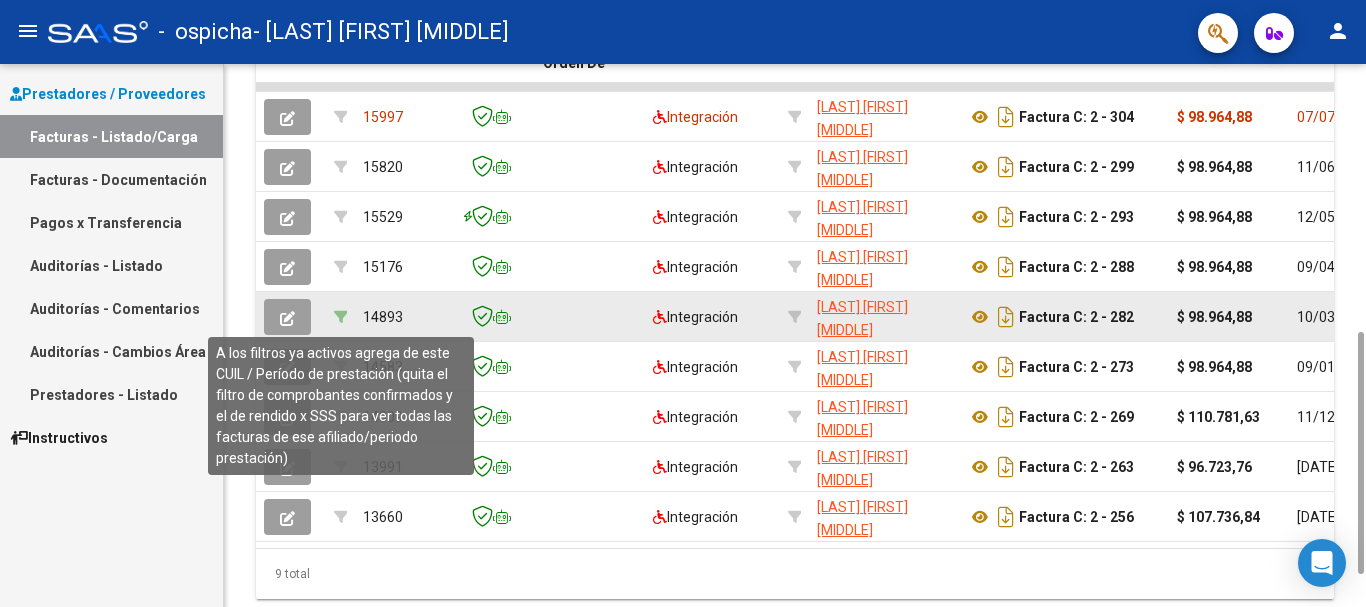 click 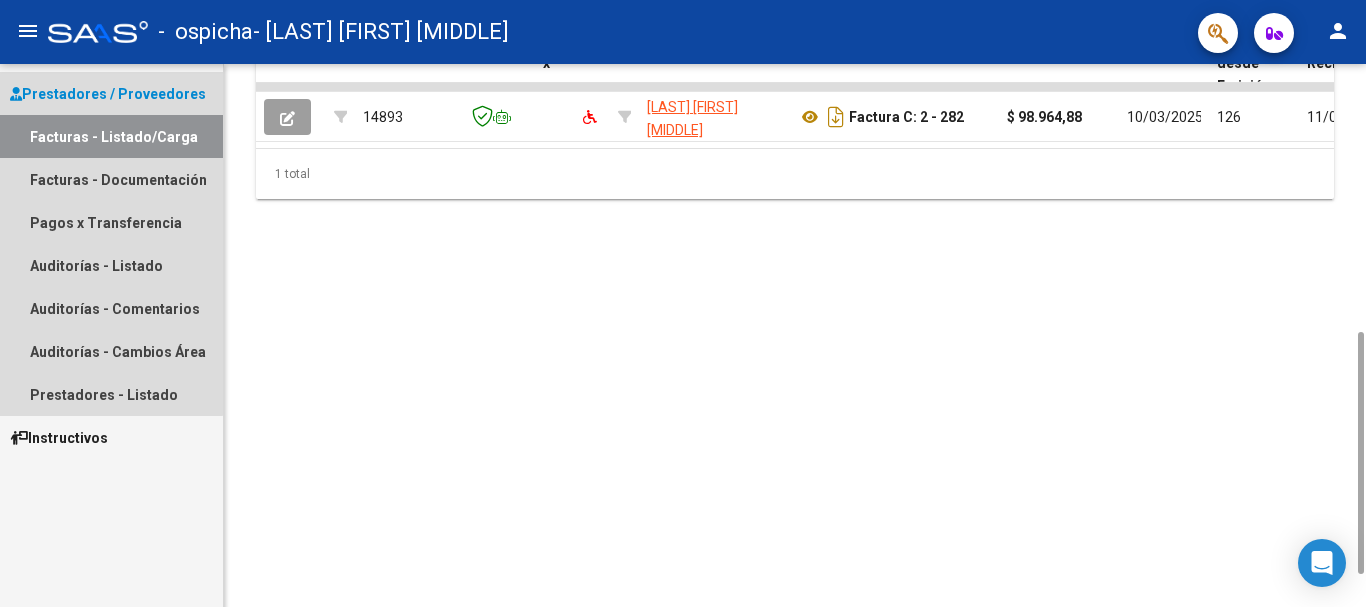 click on "Facturas - Listado/Carga" at bounding box center [111, 136] 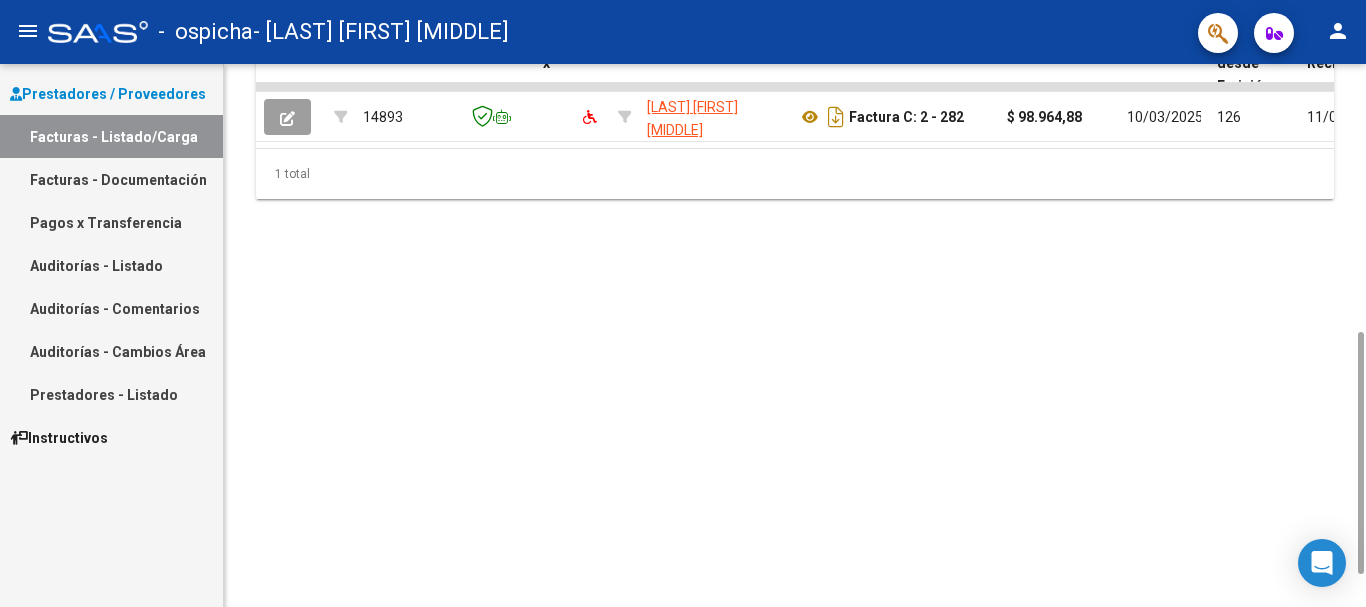 click on "Facturas - Listado/Carga" at bounding box center (111, 136) 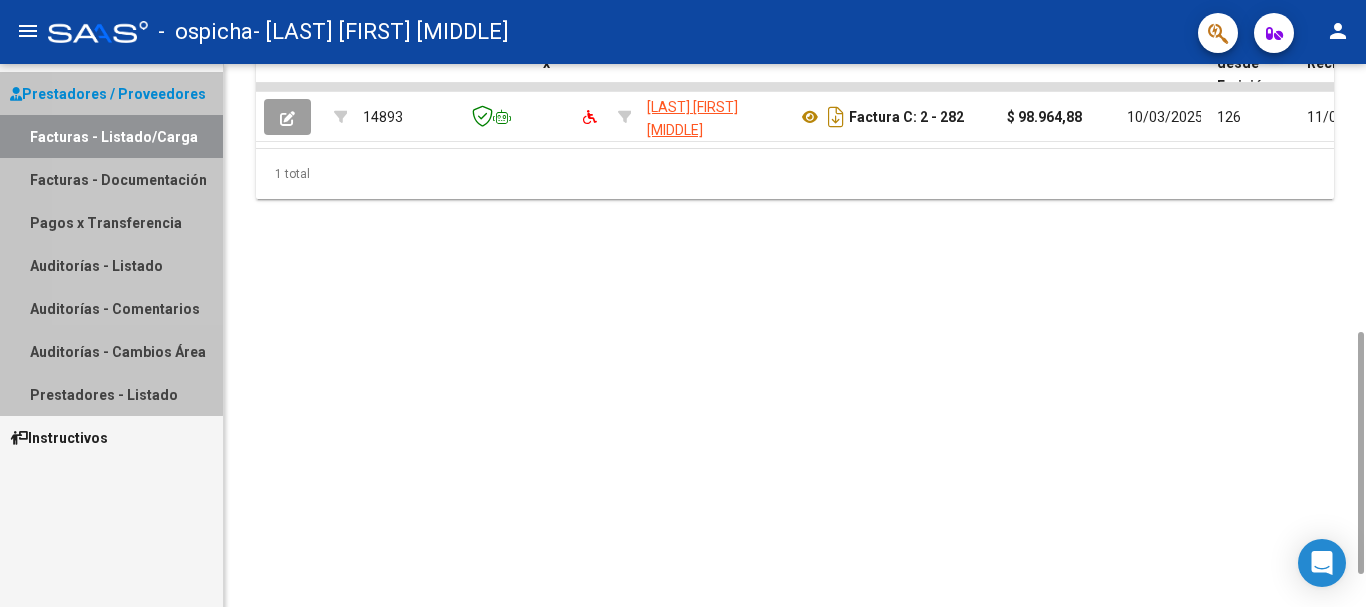 click on "Facturas - Listado/Carga" at bounding box center (111, 136) 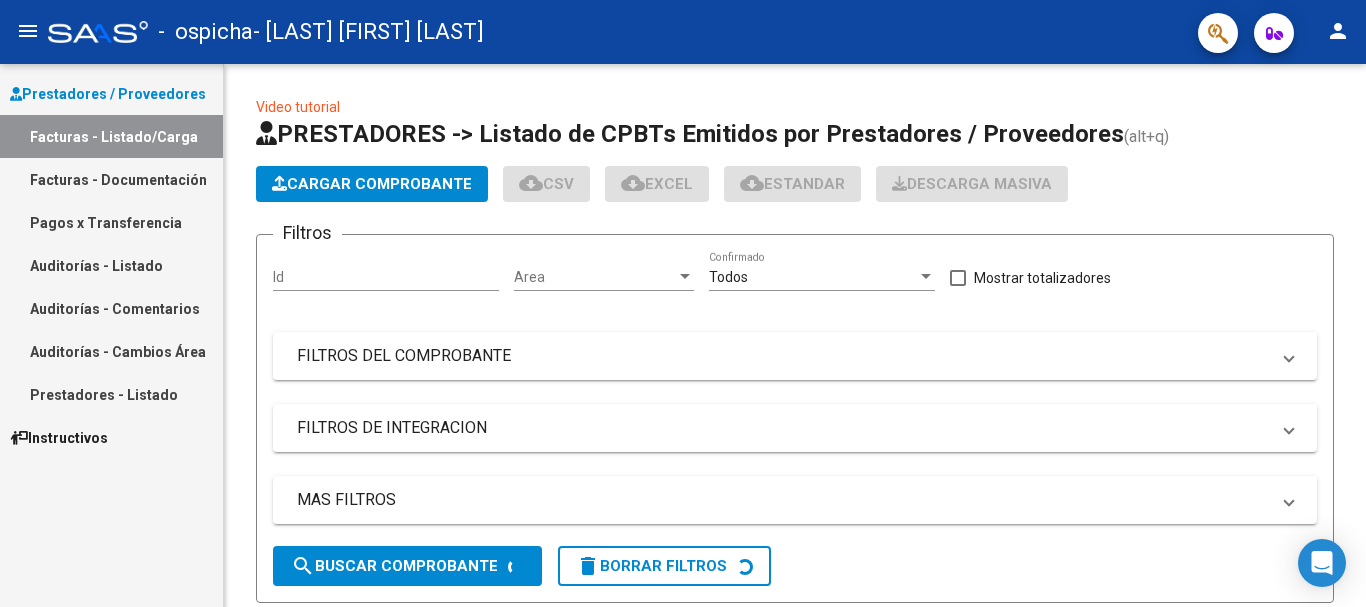 scroll, scrollTop: 0, scrollLeft: 0, axis: both 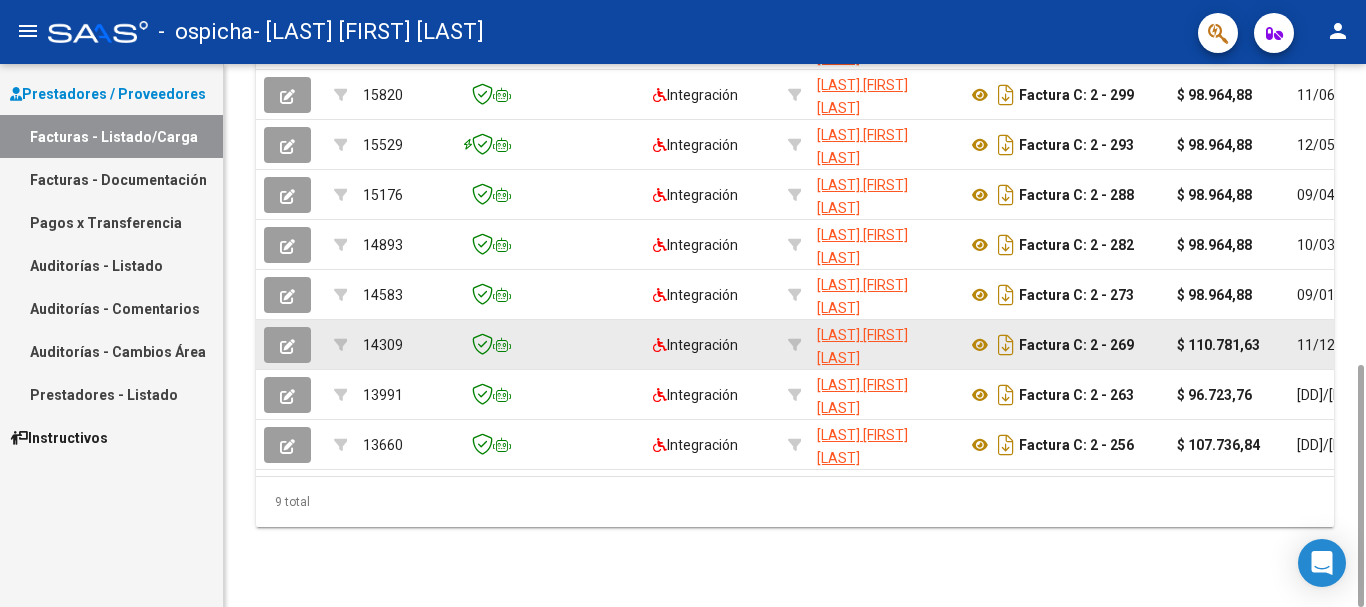 click 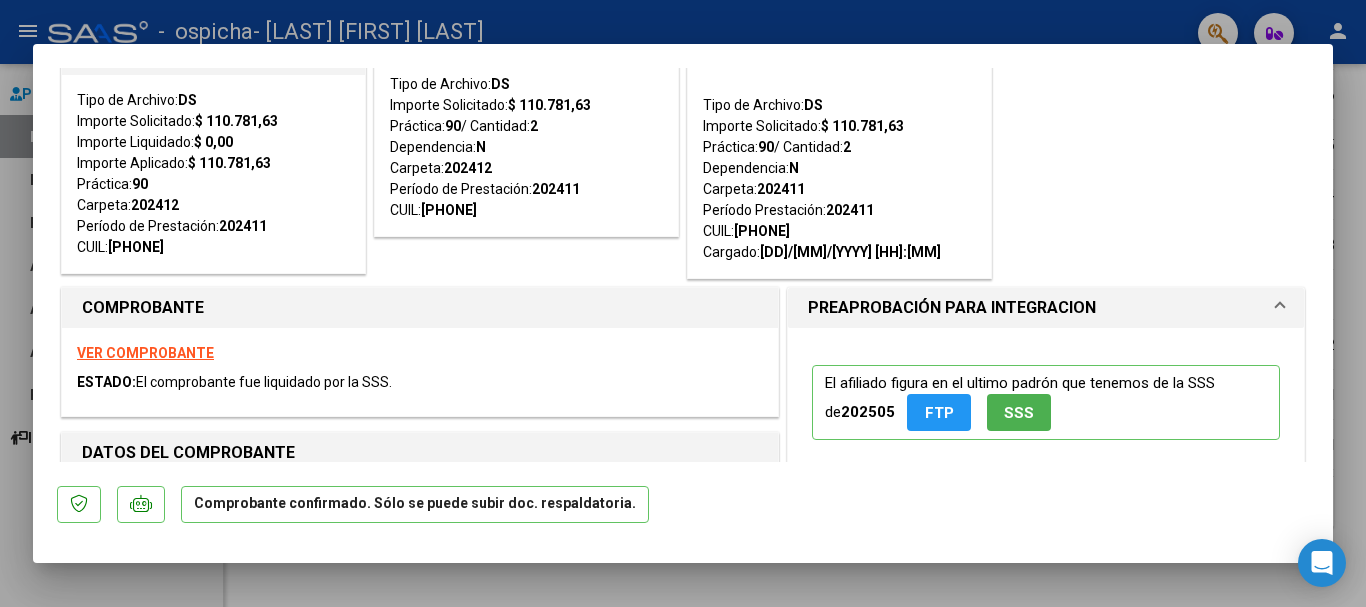 scroll, scrollTop: 0, scrollLeft: 0, axis: both 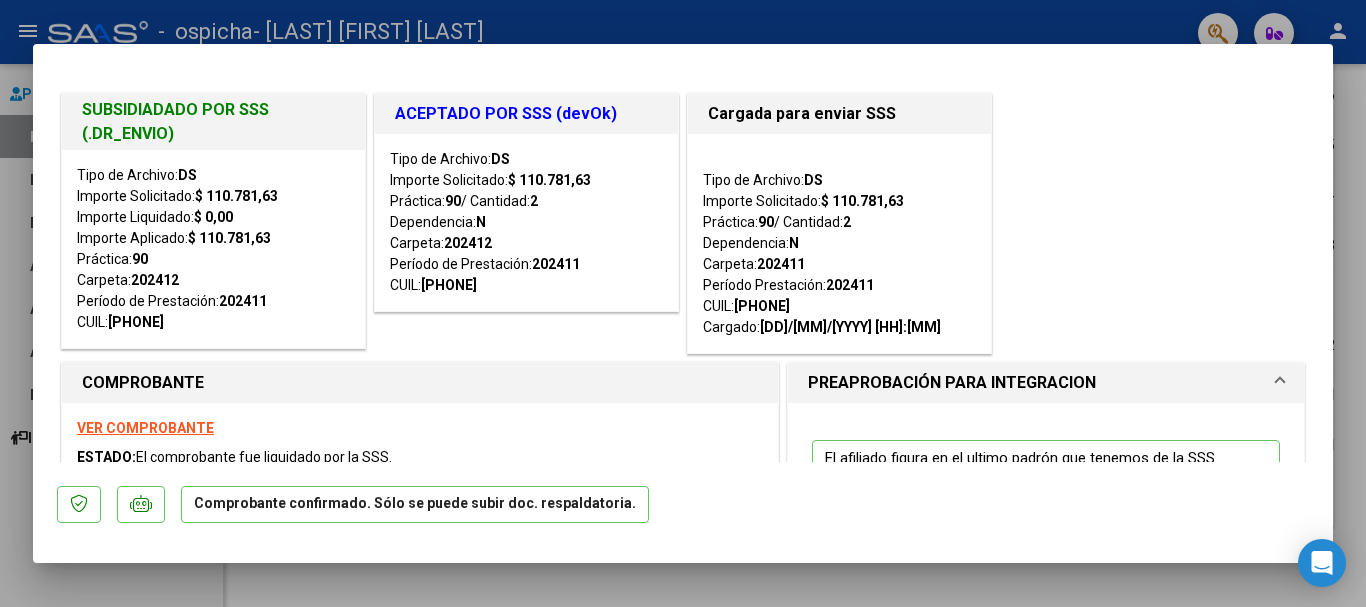 click at bounding box center (683, 303) 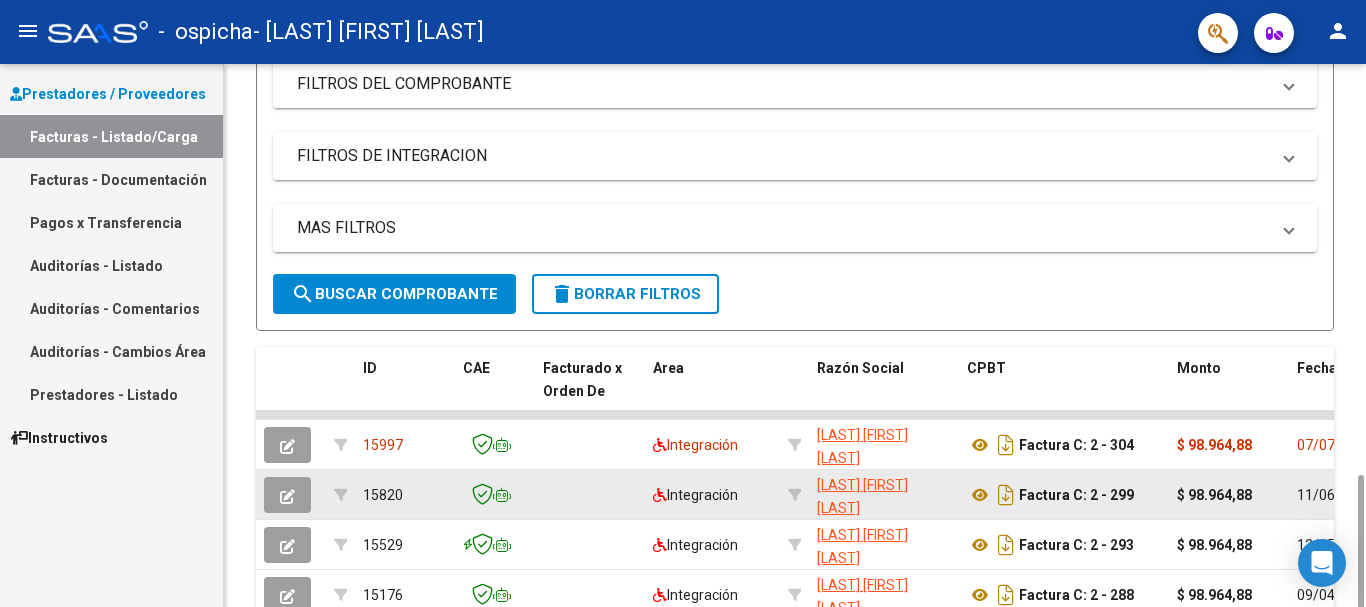 scroll, scrollTop: 472, scrollLeft: 0, axis: vertical 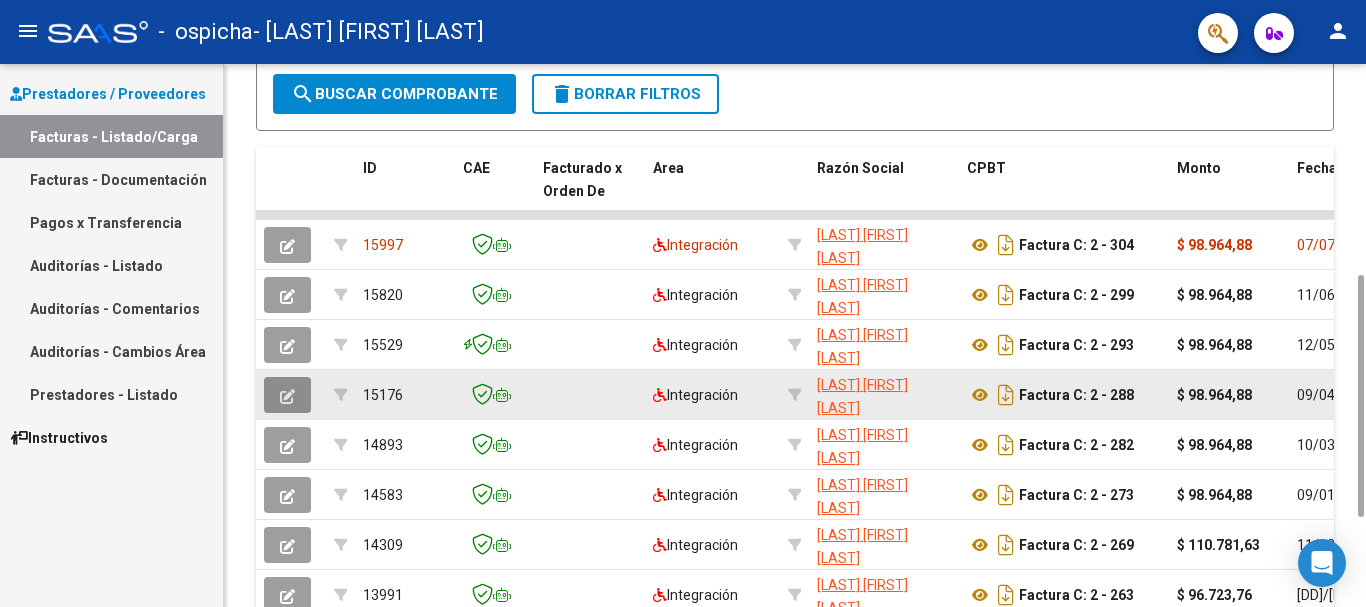click 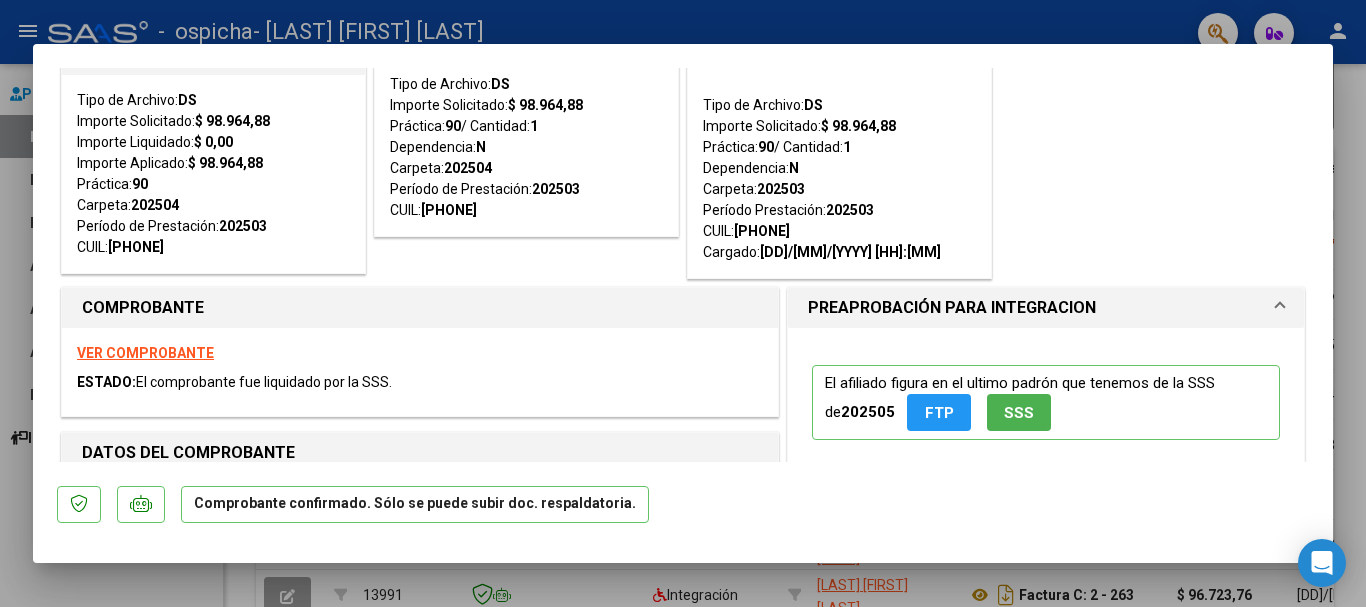 scroll, scrollTop: 0, scrollLeft: 0, axis: both 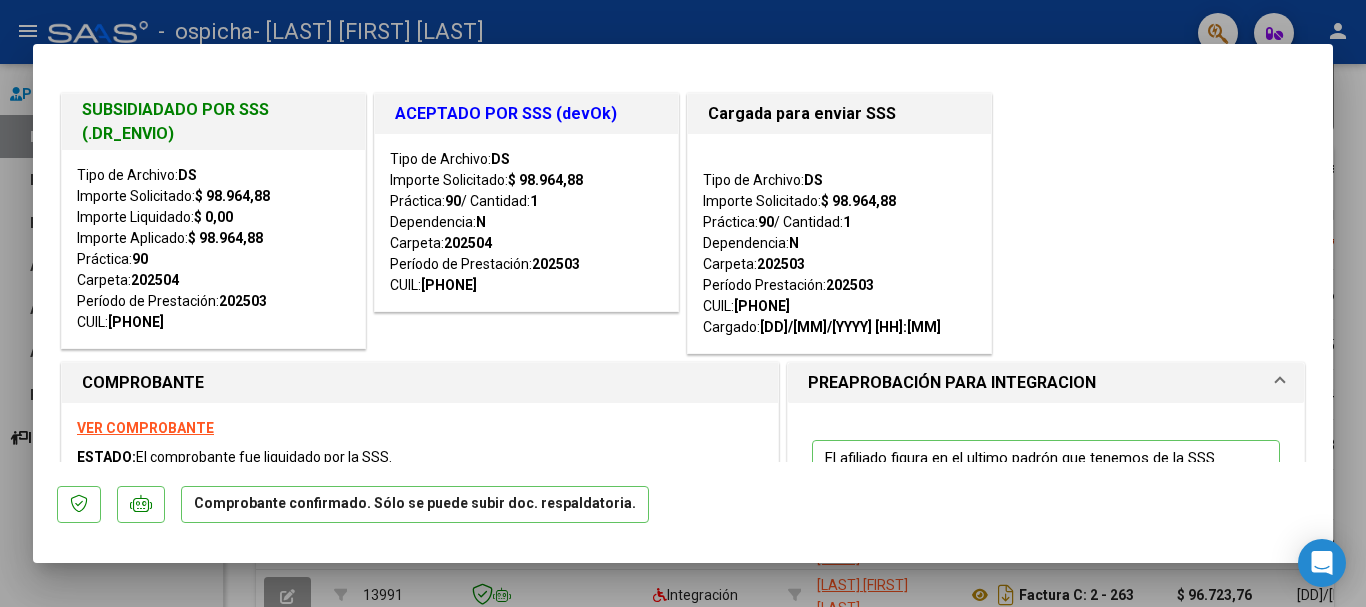 click at bounding box center [683, 303] 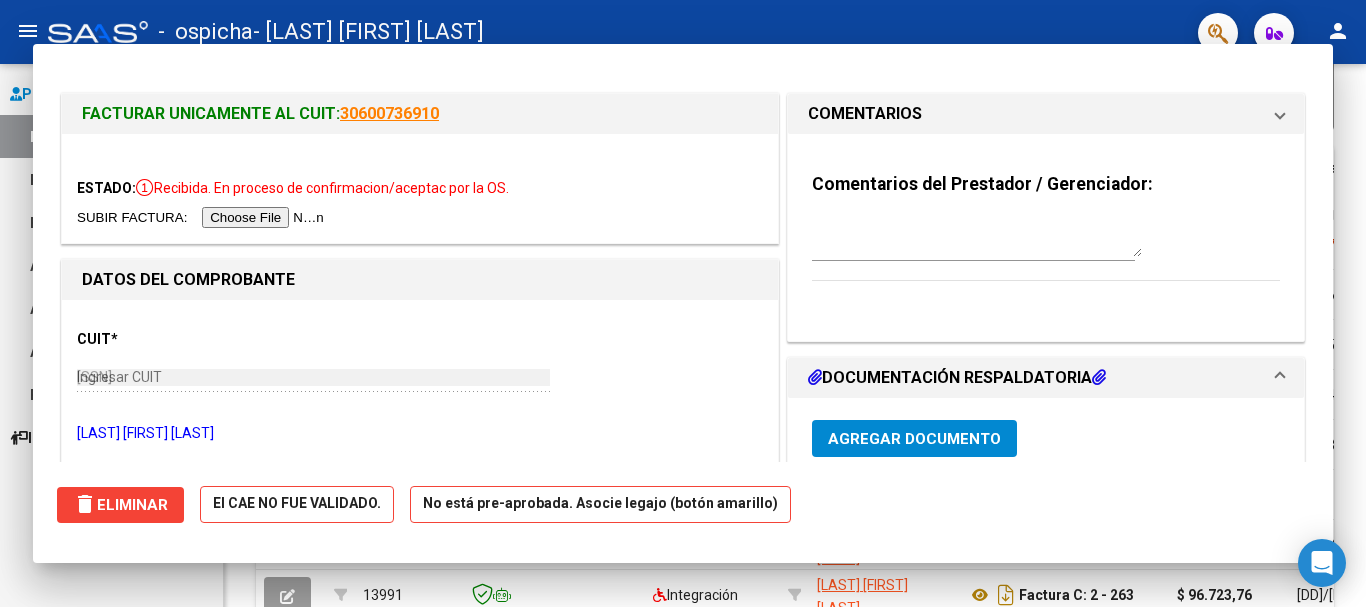 type 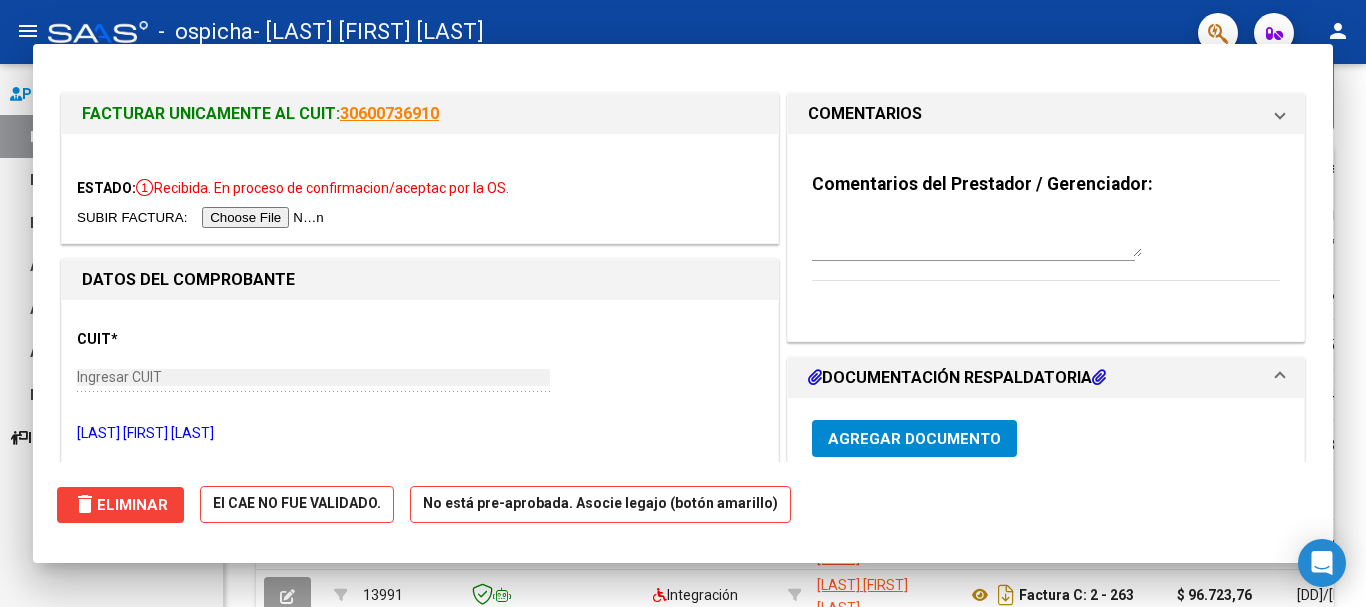 type 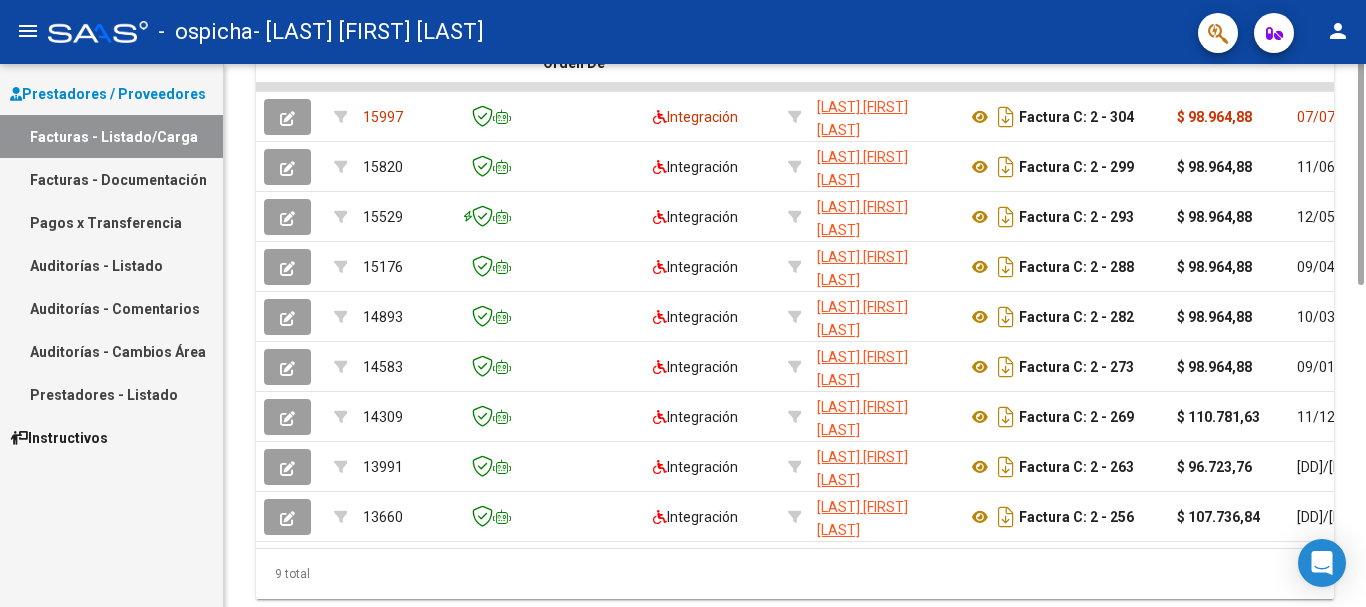 scroll, scrollTop: 400, scrollLeft: 0, axis: vertical 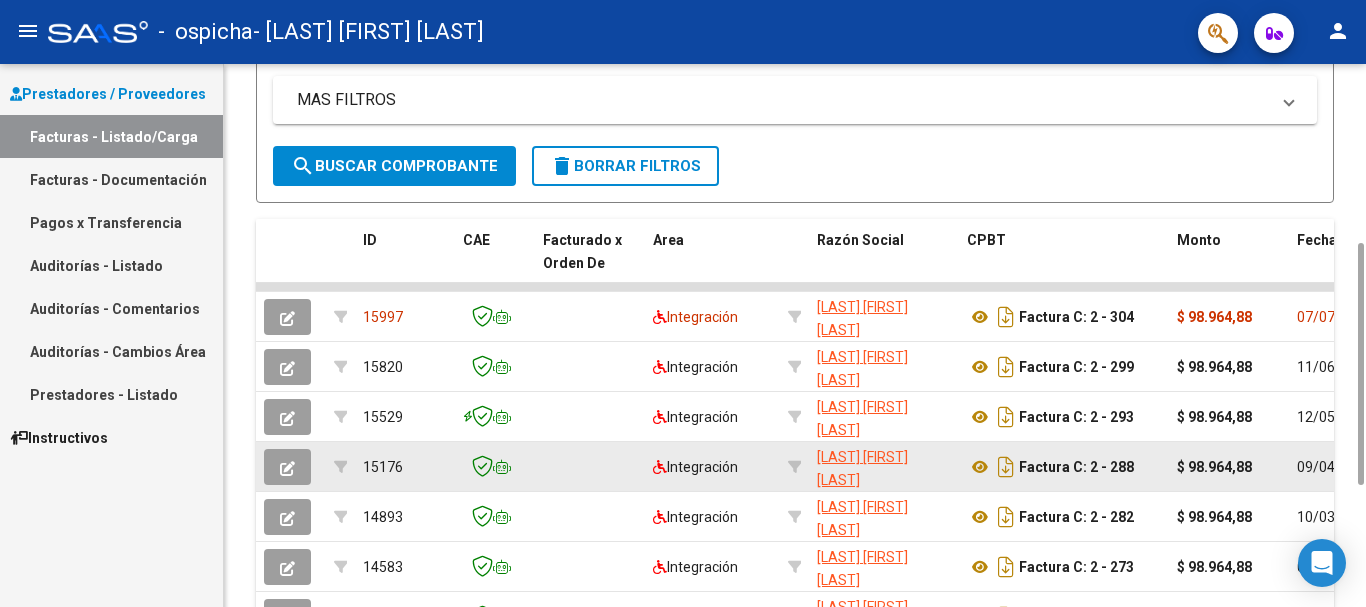 click 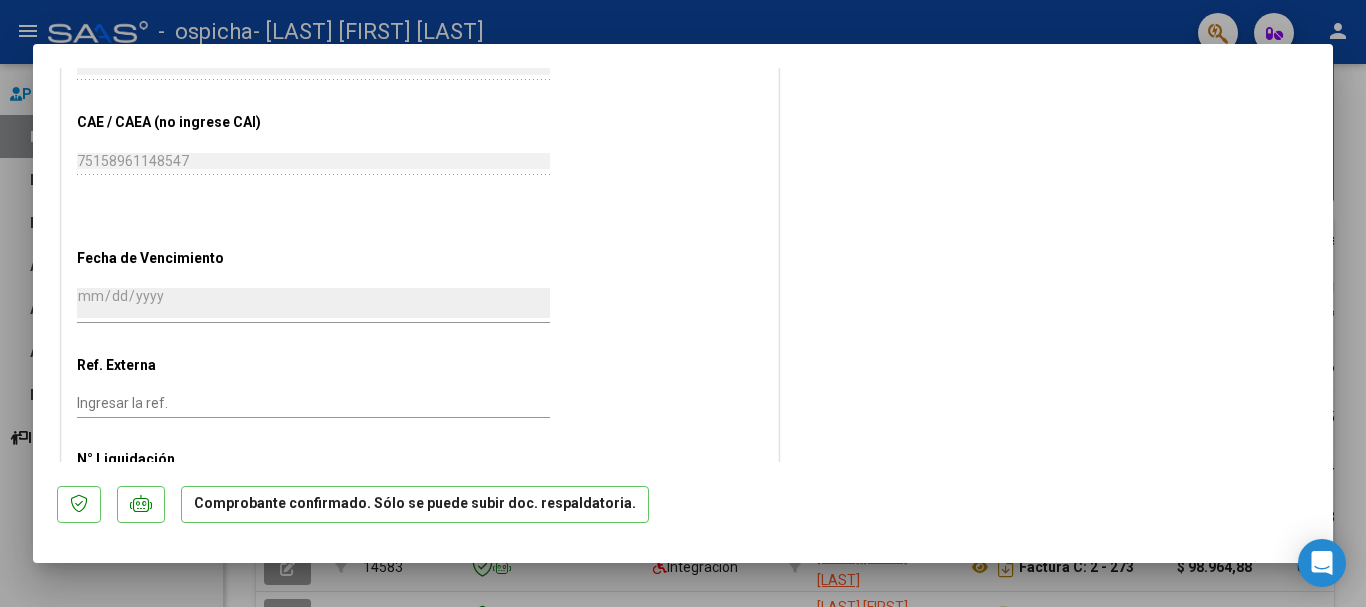 scroll, scrollTop: 1374, scrollLeft: 0, axis: vertical 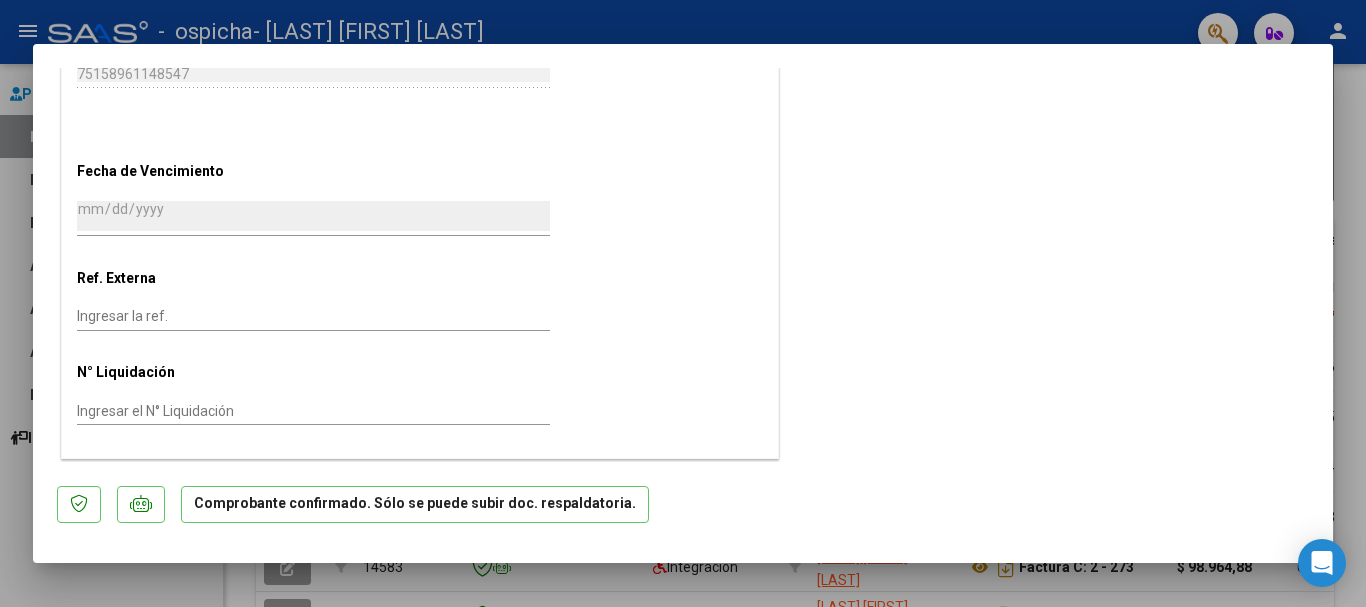 click at bounding box center (683, 303) 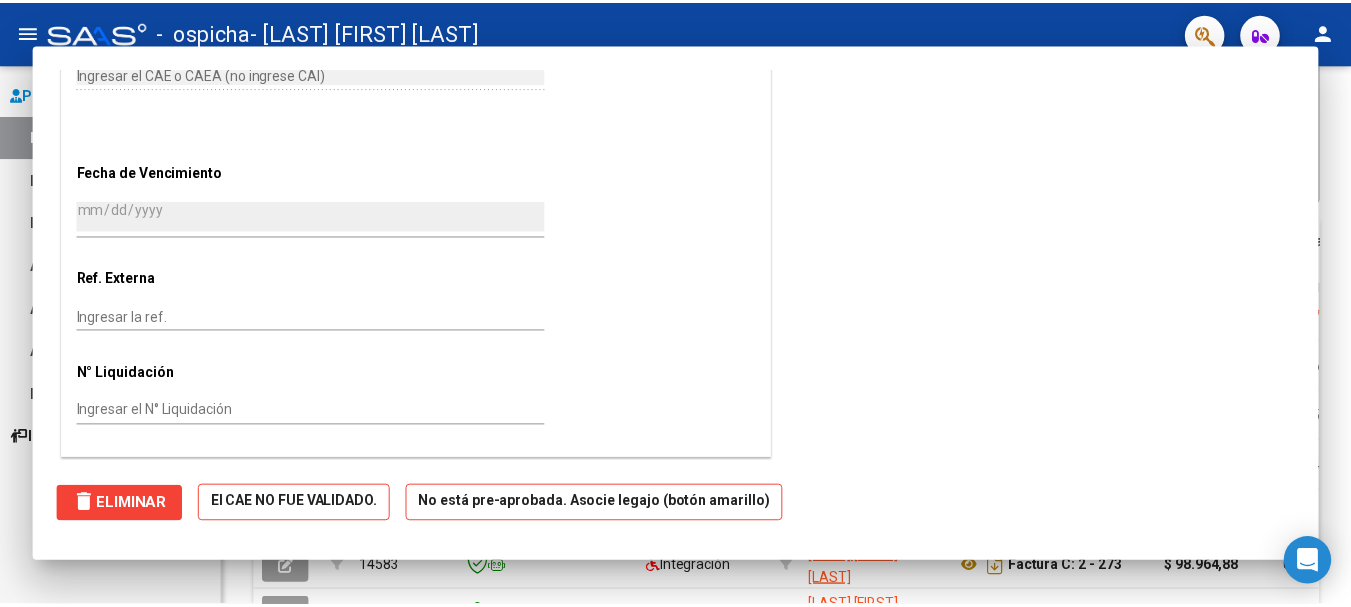 scroll, scrollTop: 1157, scrollLeft: 0, axis: vertical 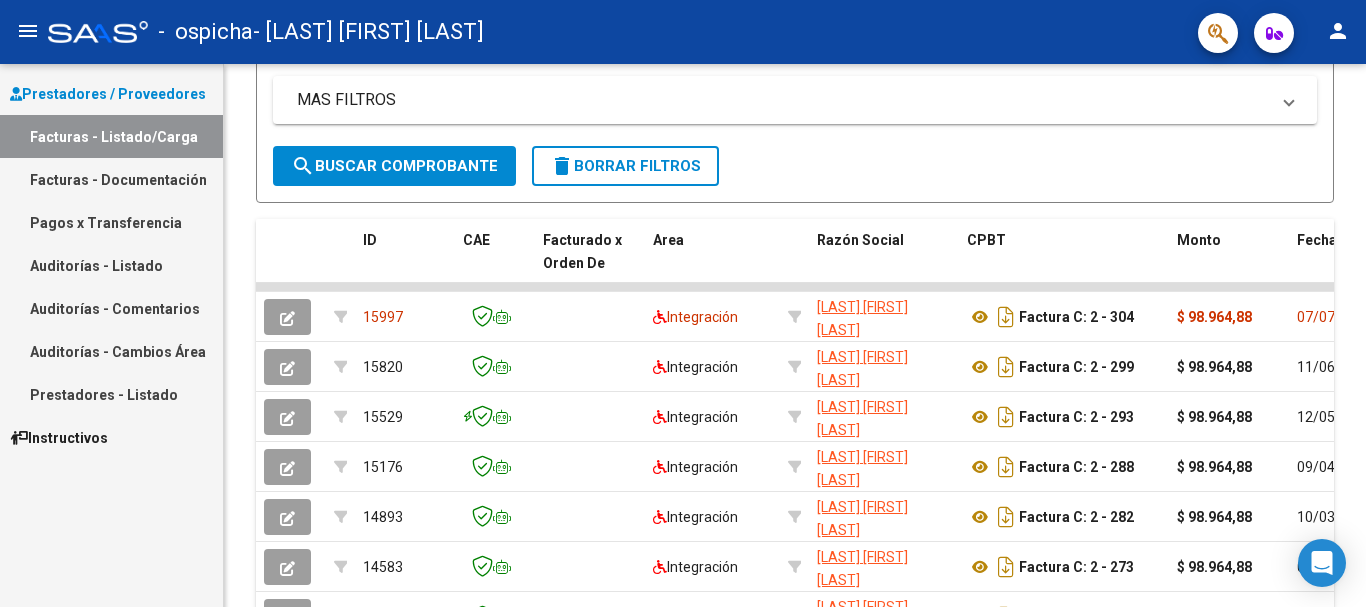 click on "menu" 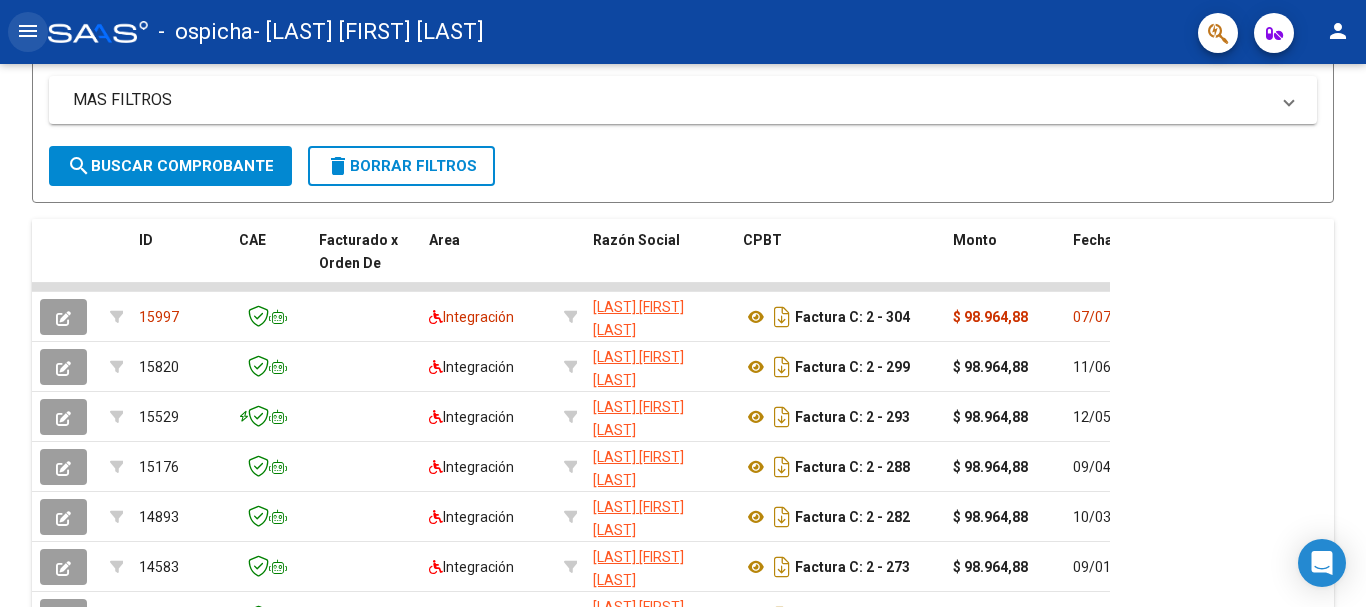 click on "menu" 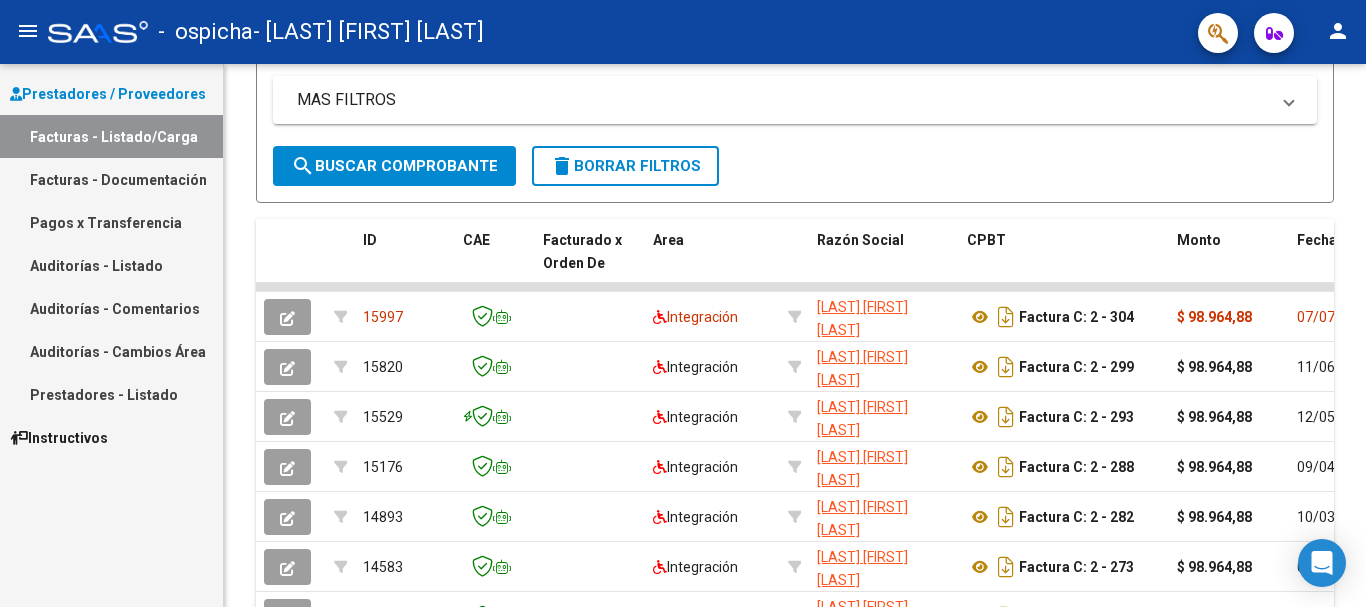 click on "person" 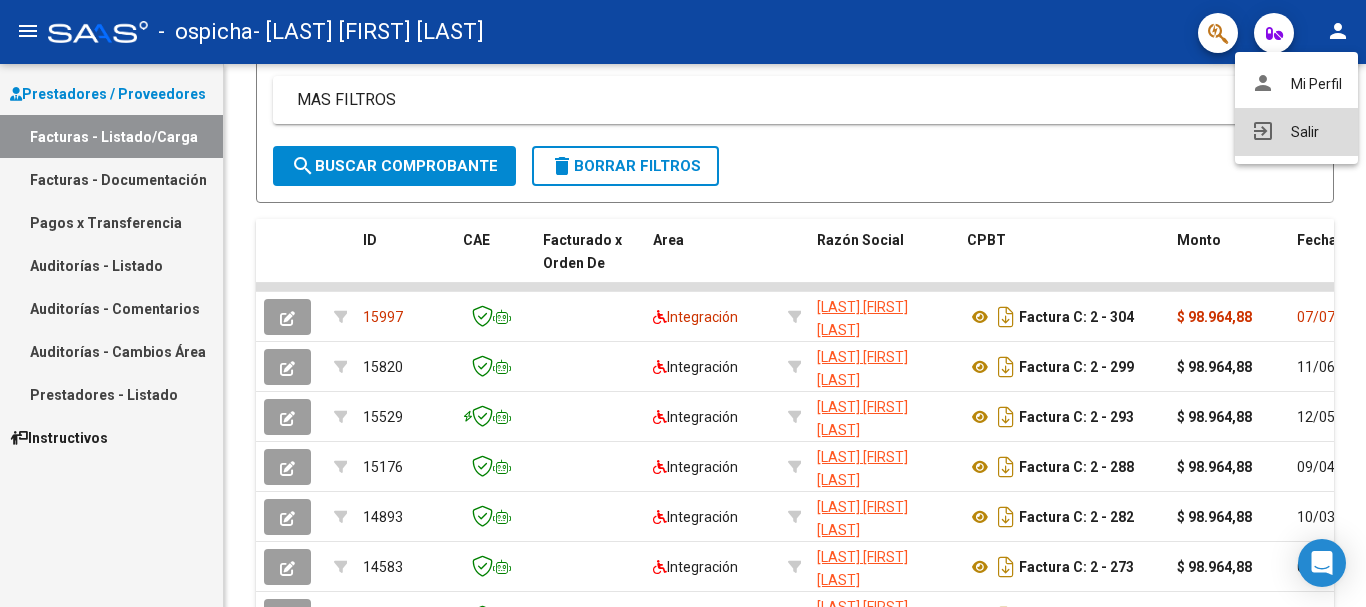 click on "exit_to_app  Salir" at bounding box center (1296, 132) 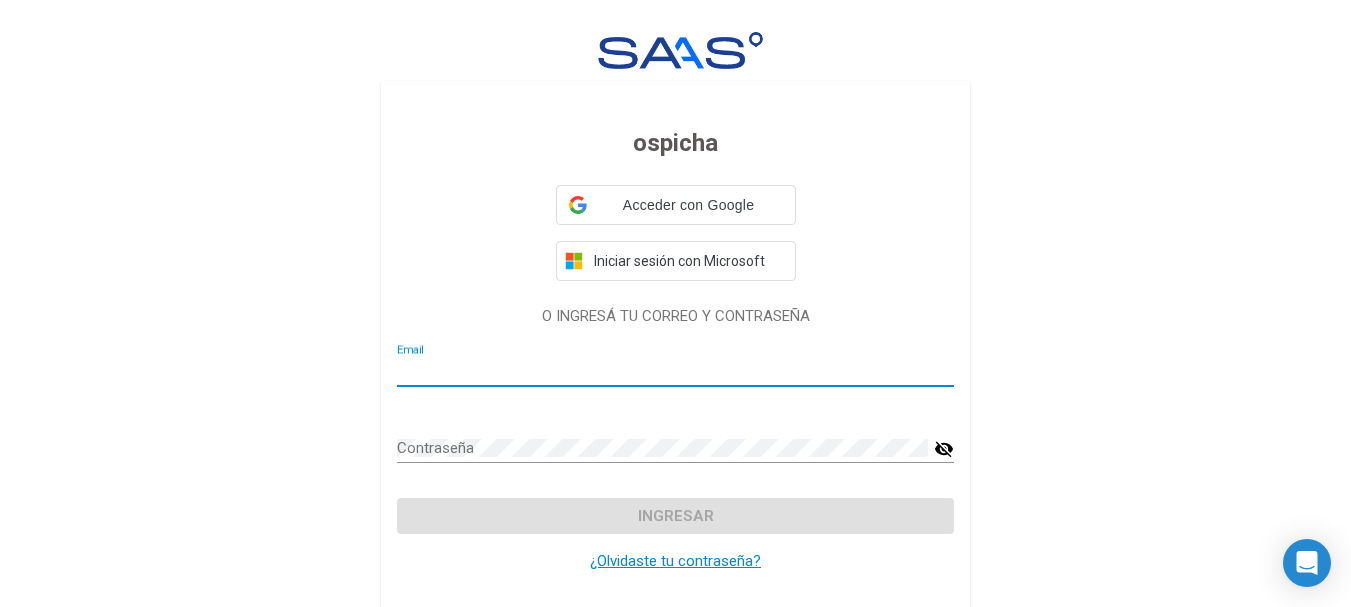 type on "evgardiasz28@gmail.com.ar" 